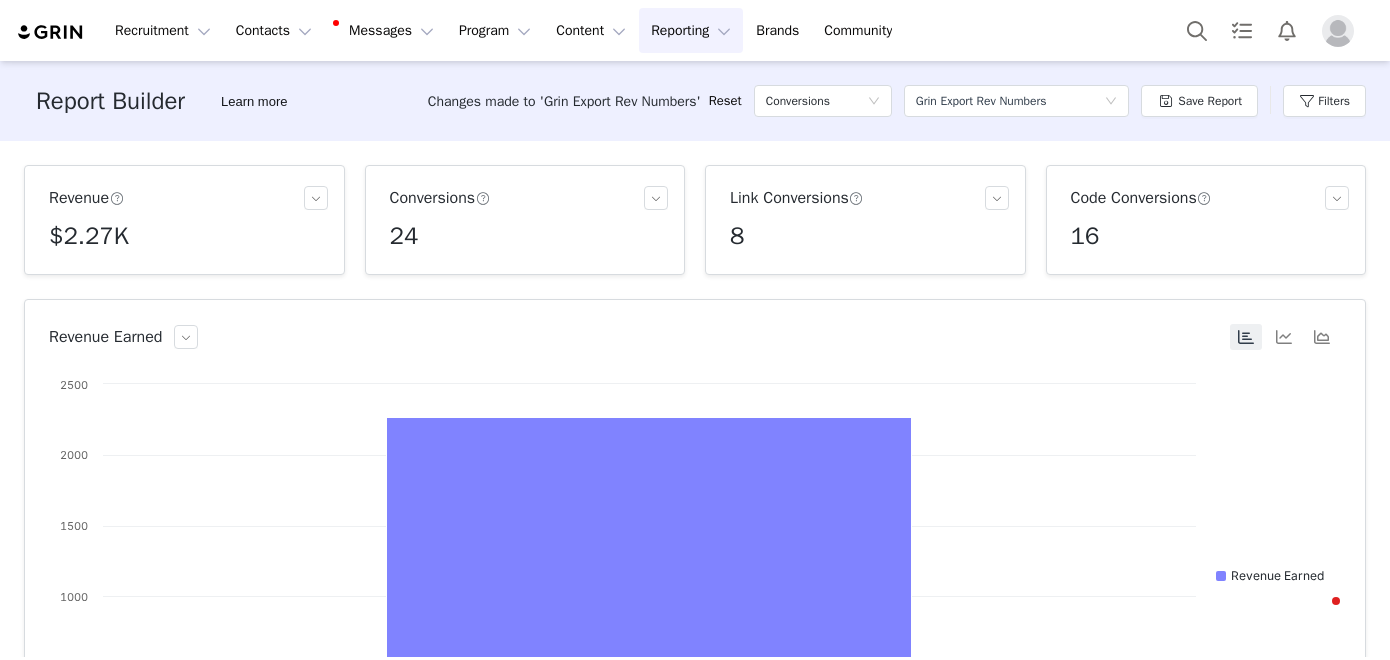 scroll, scrollTop: 0, scrollLeft: 0, axis: both 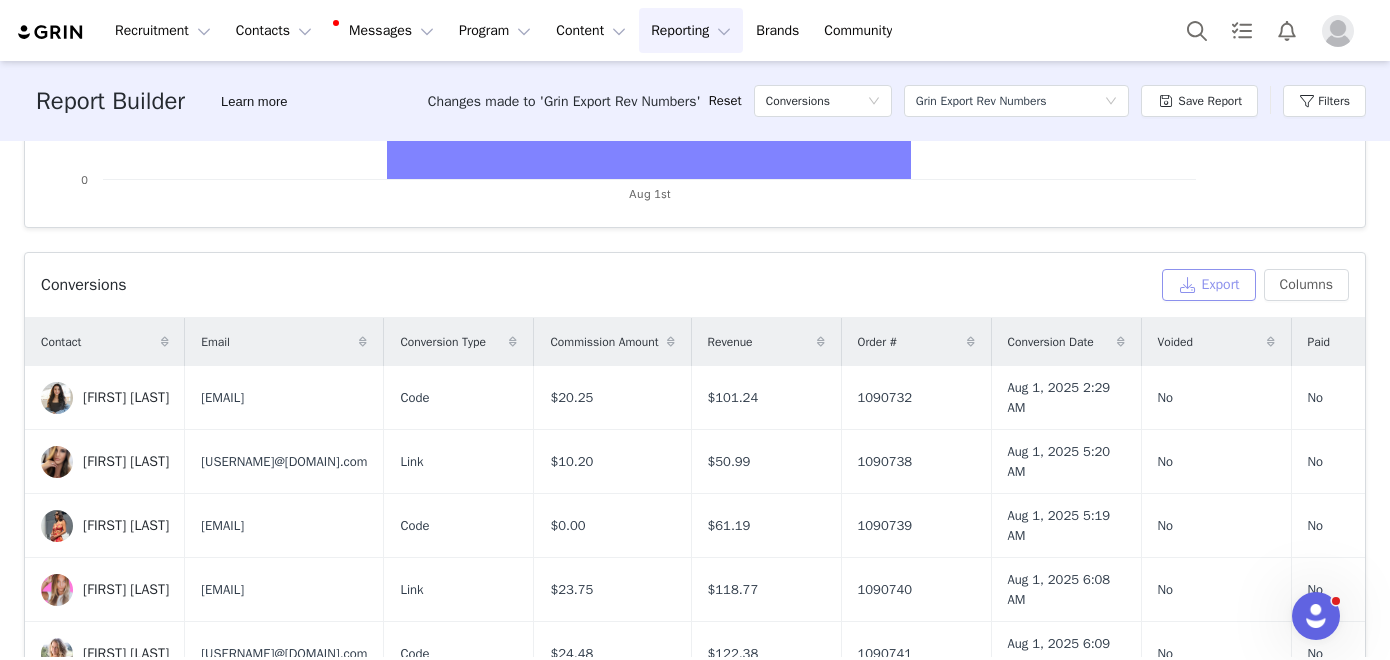 click on "Export" at bounding box center [1209, 285] 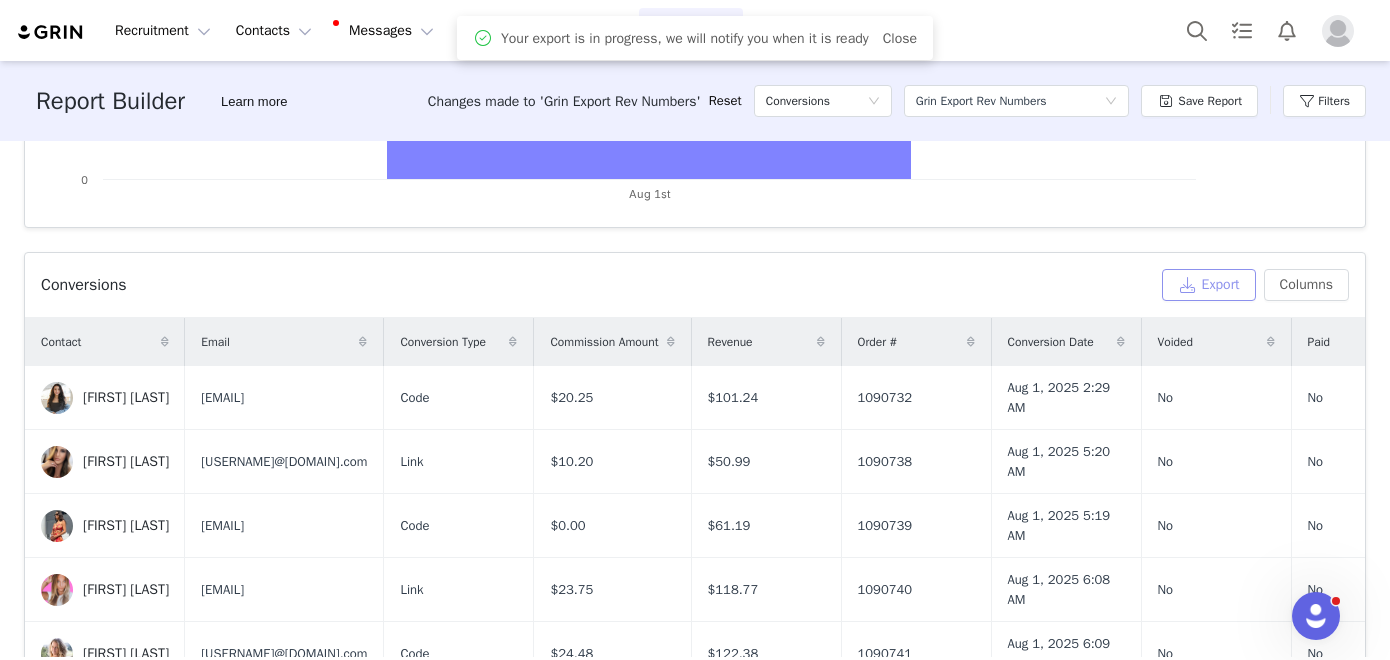 scroll, scrollTop: 0, scrollLeft: 0, axis: both 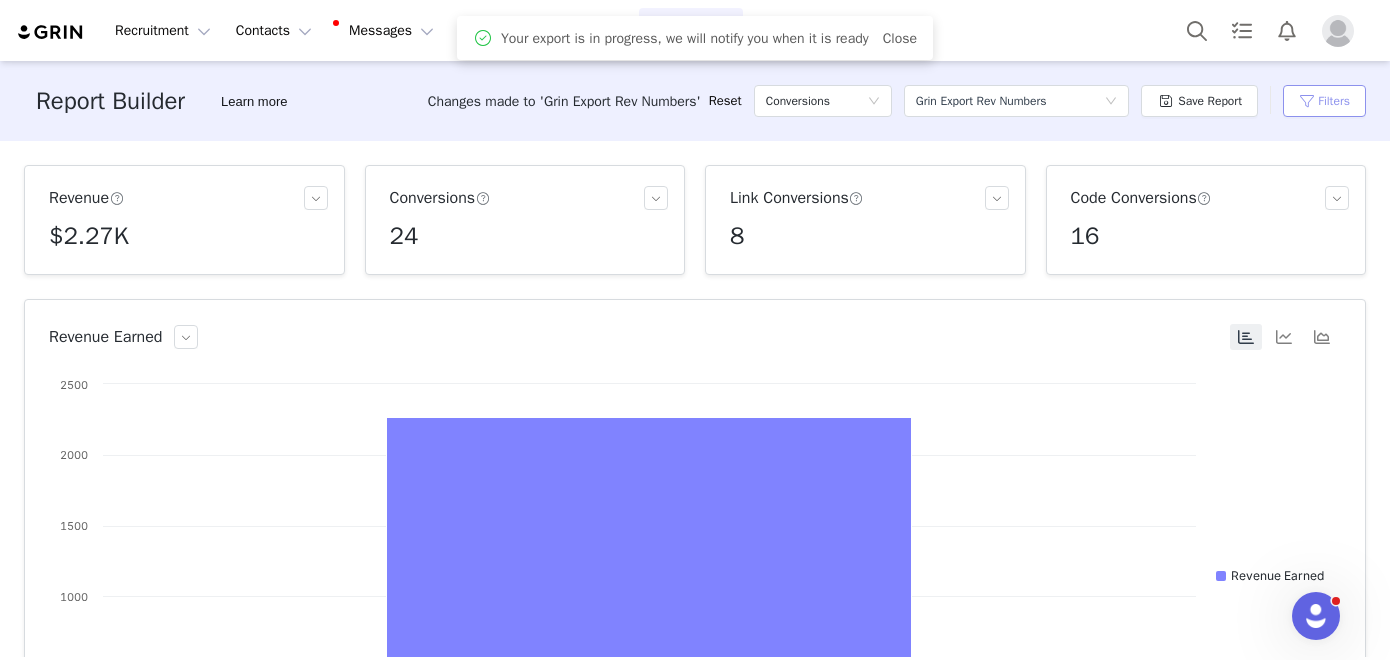 click on "Filters" at bounding box center [1324, 101] 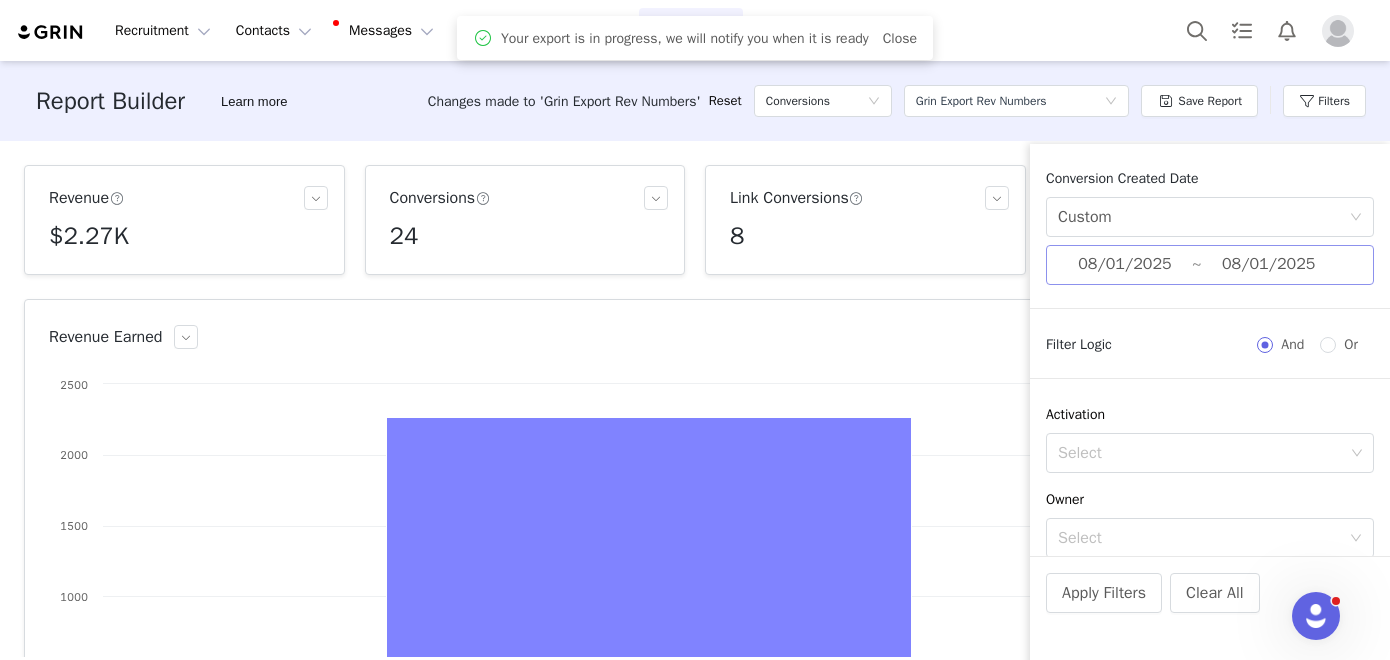 click on "08/01/2025" at bounding box center (1125, 265) 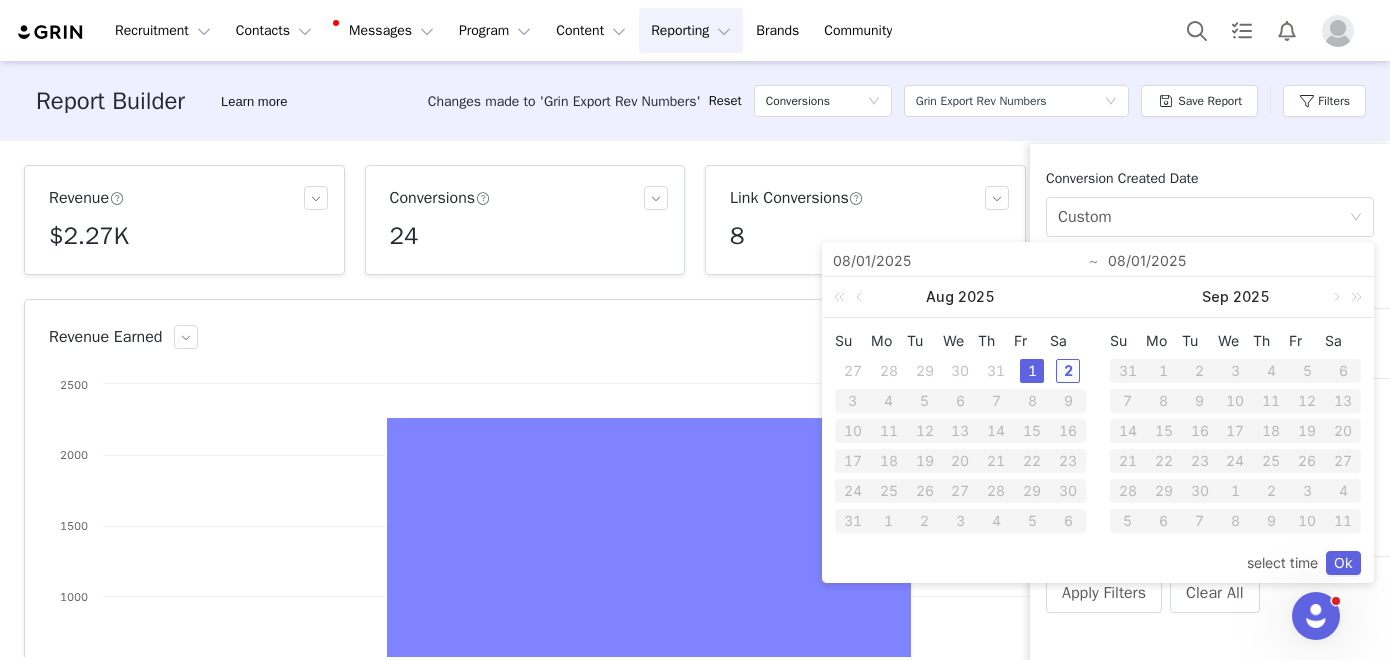 click on "2" at bounding box center [1068, 371] 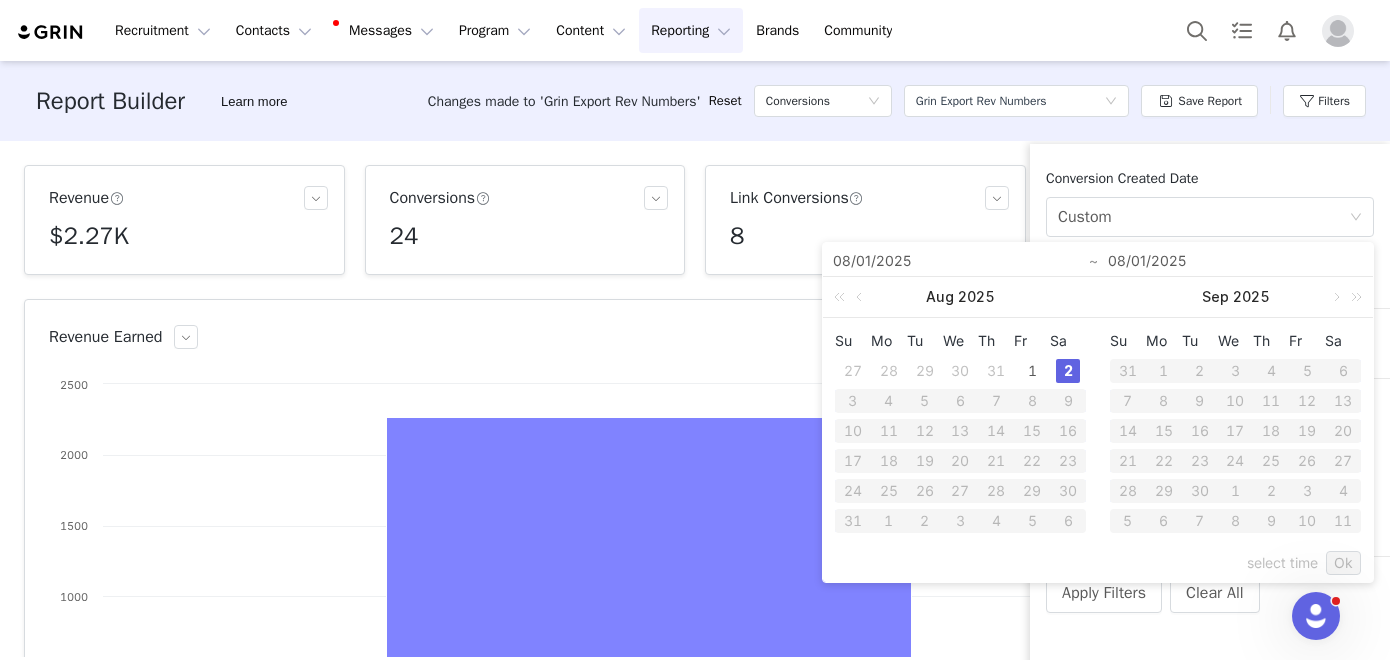 click on "2" at bounding box center [1068, 371] 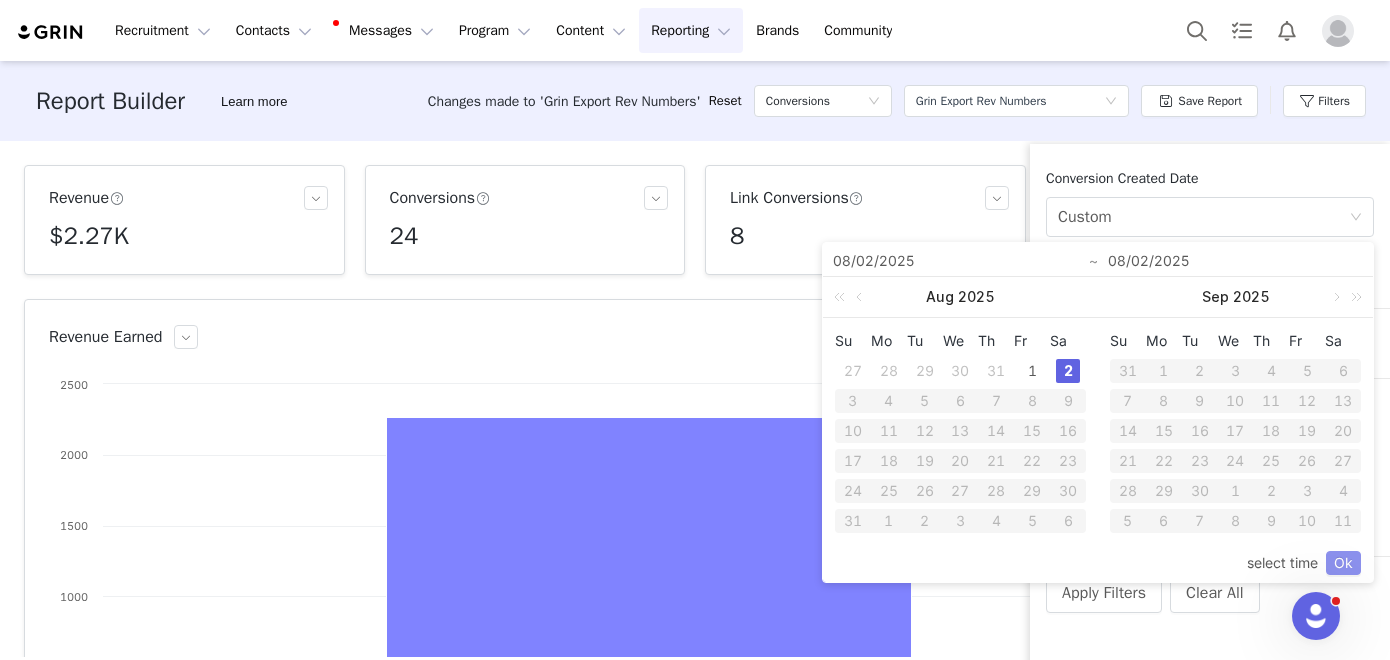 click on "Ok" at bounding box center (1343, 563) 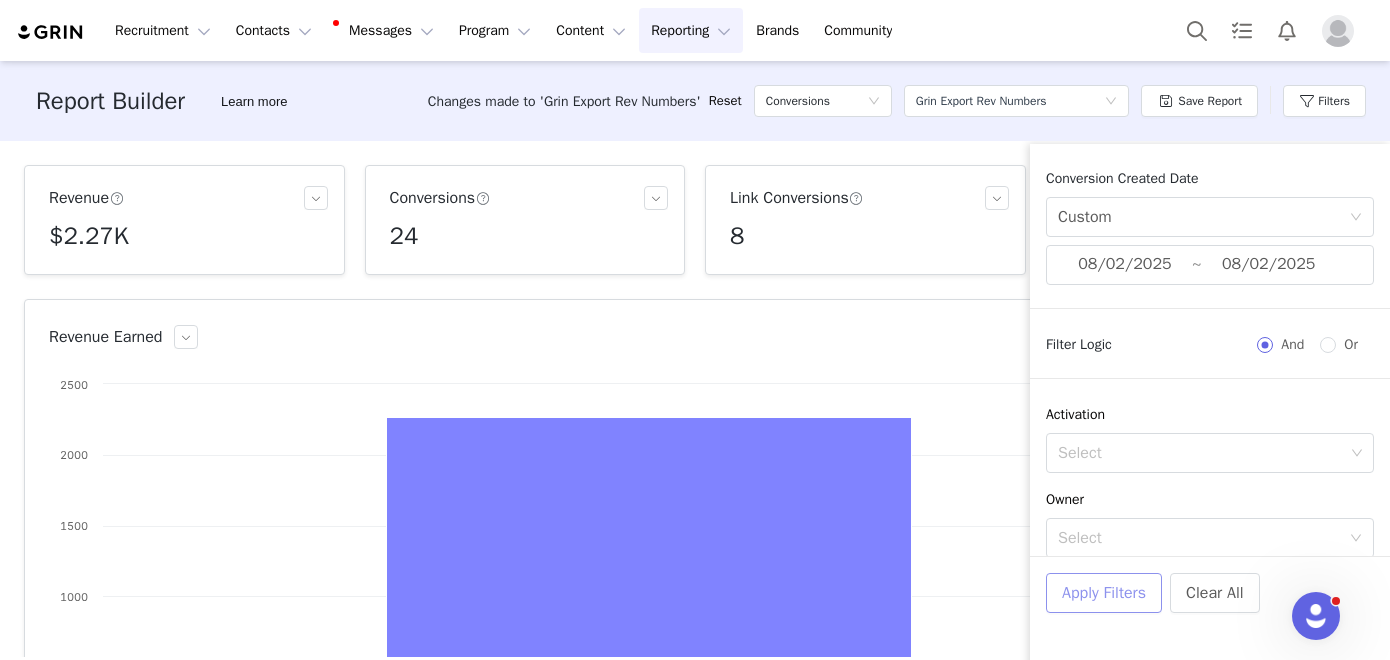 click on "Apply Filters" at bounding box center [1104, 593] 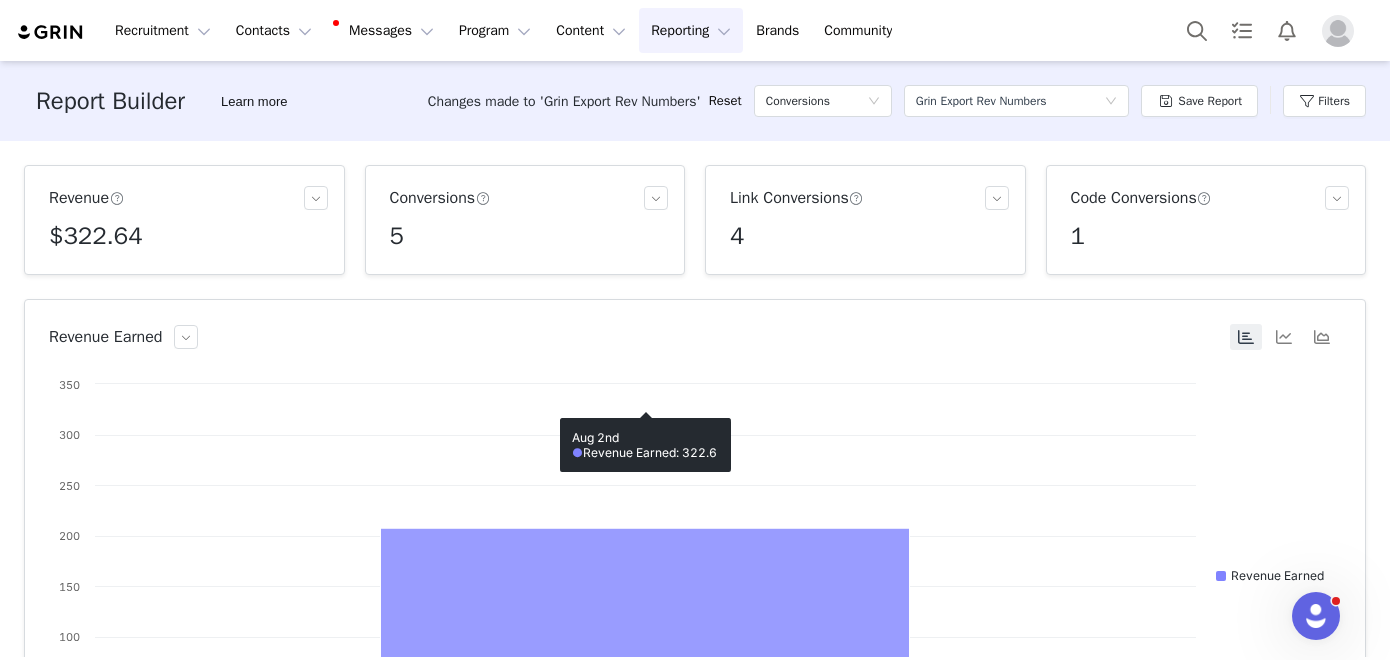scroll, scrollTop: 662, scrollLeft: 0, axis: vertical 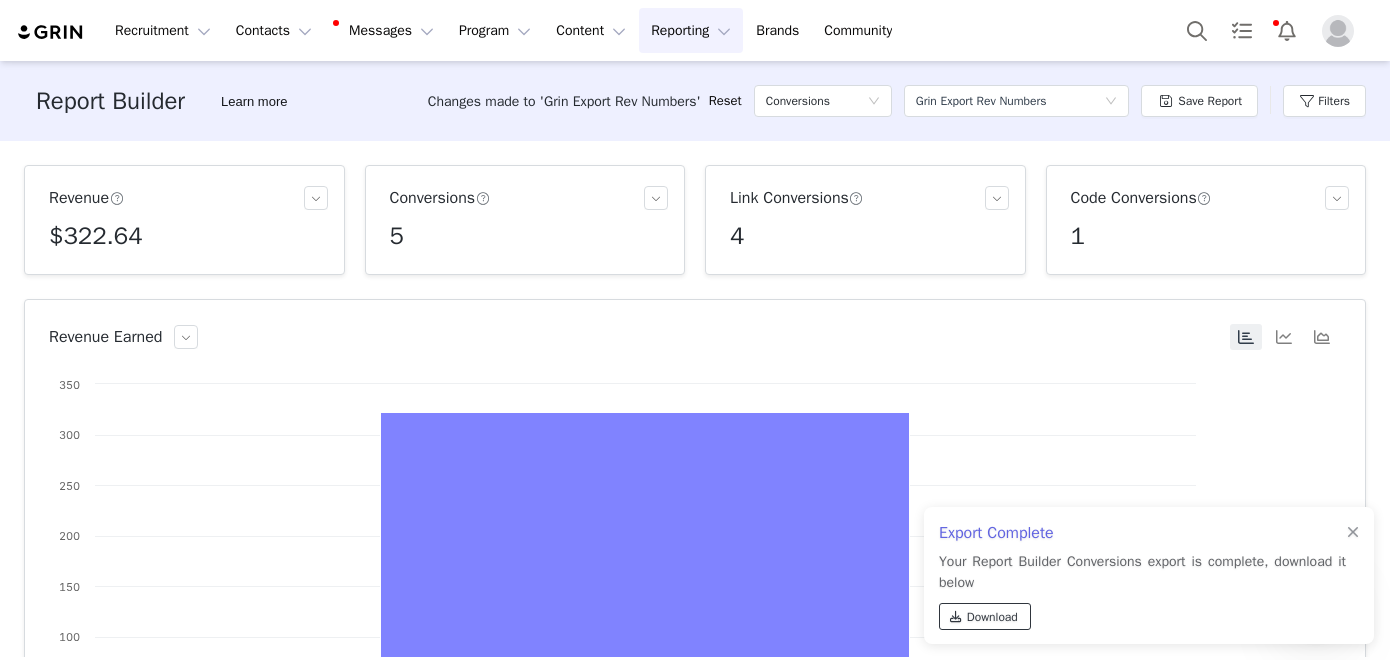 click on "Download" at bounding box center (992, 617) 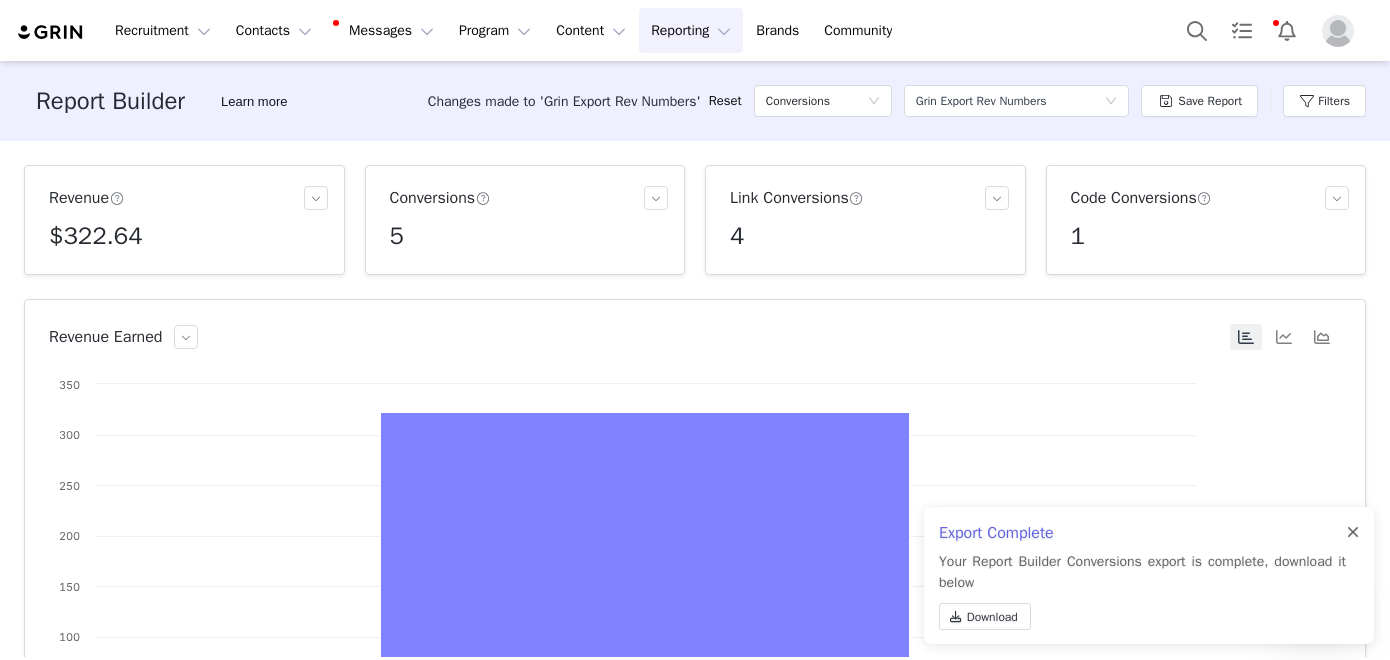 click at bounding box center (1353, 533) 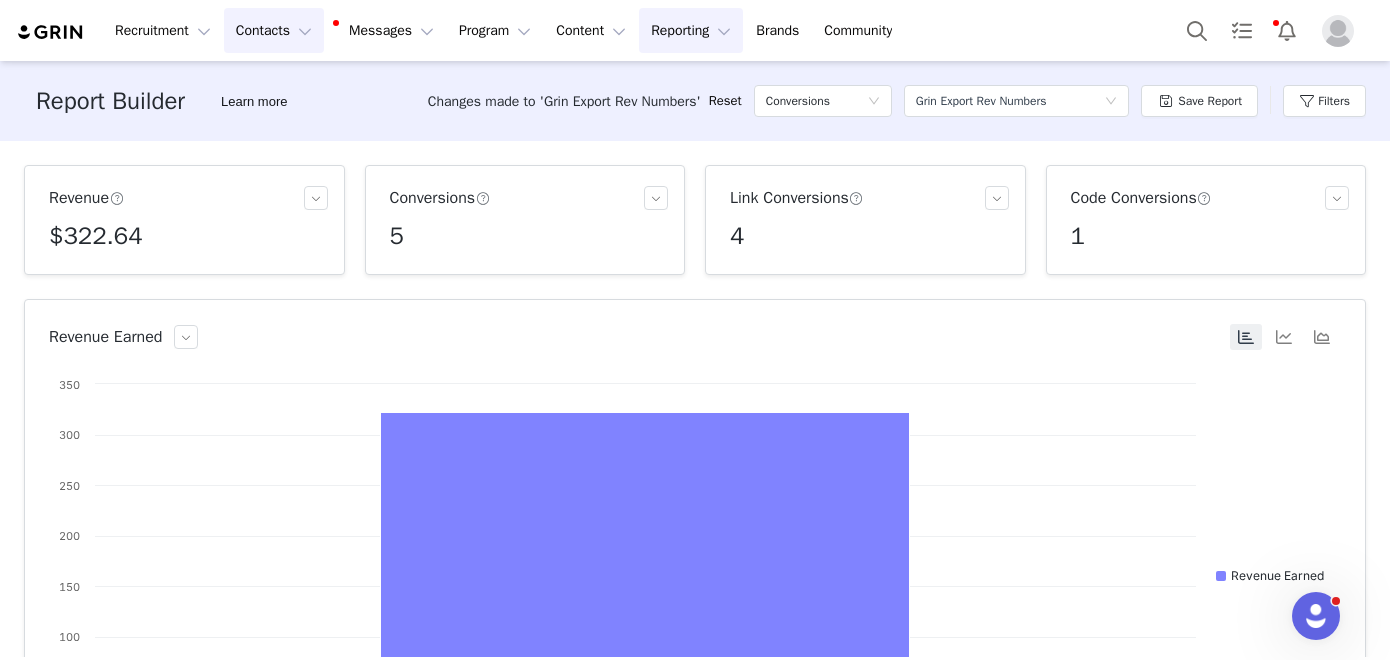 click on "Contacts Contacts" at bounding box center (274, 30) 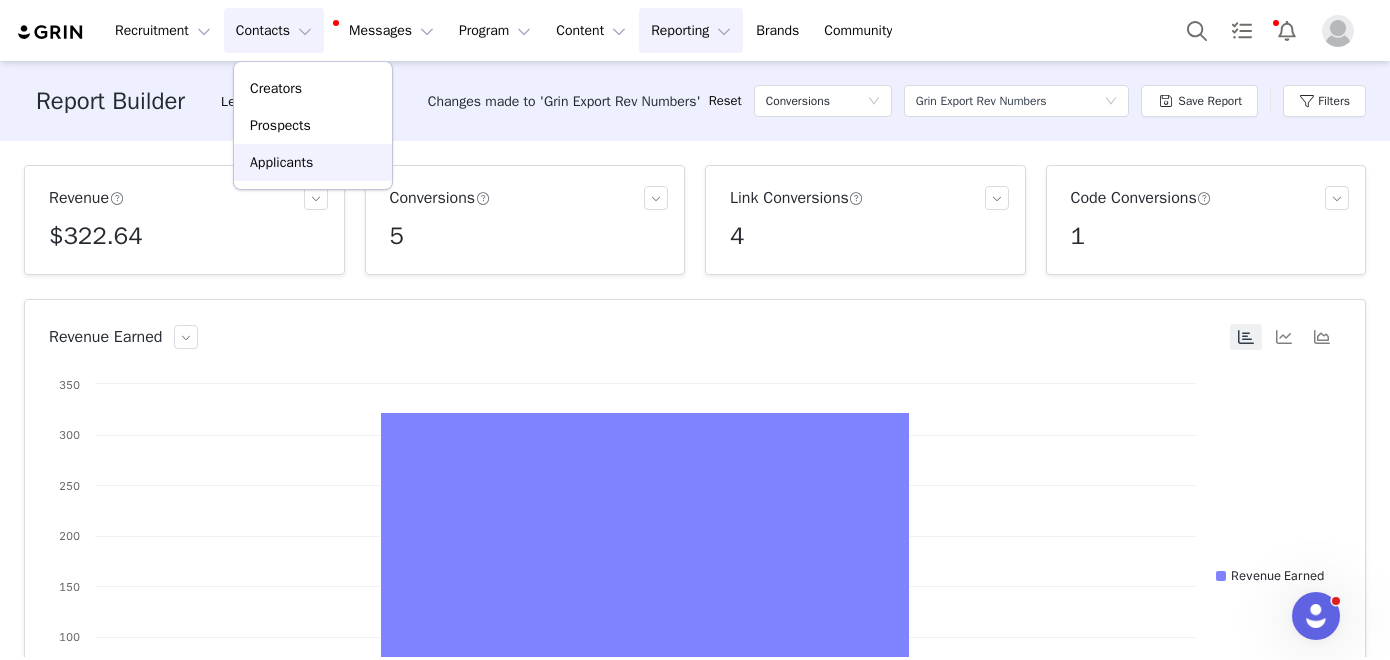 click on "Applicants" at bounding box center (281, 162) 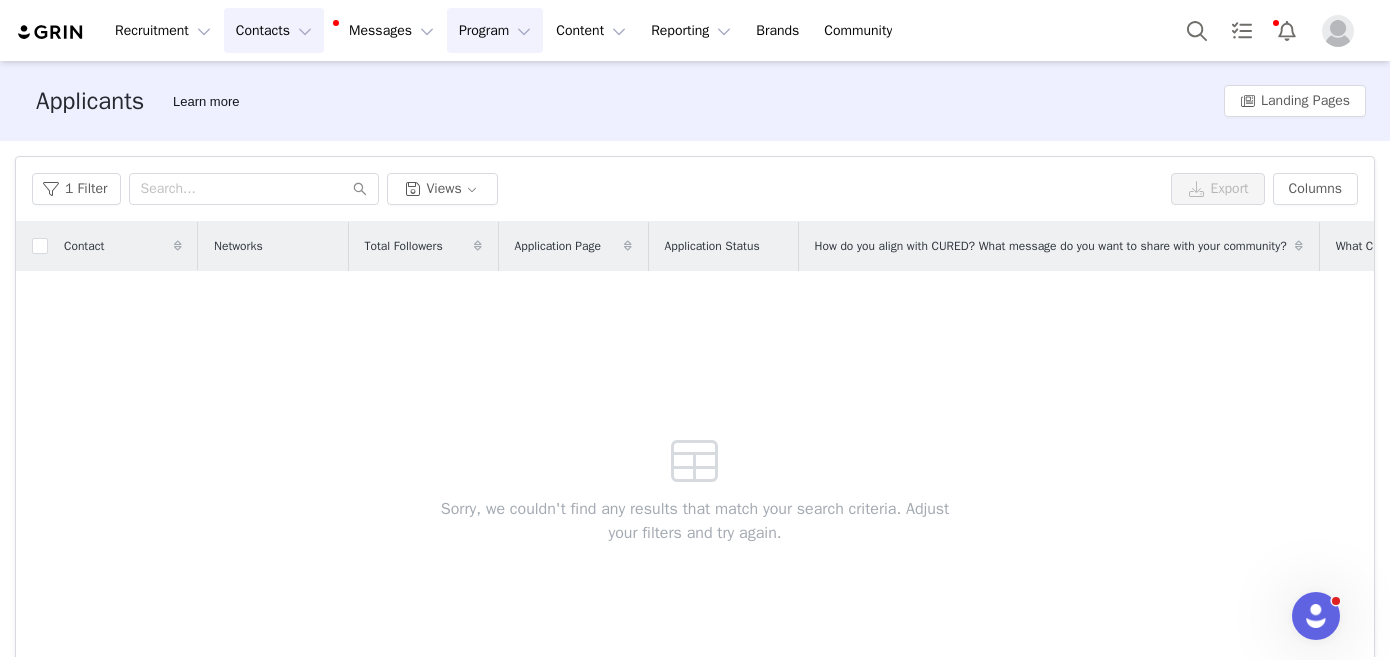 click on "Program Program" at bounding box center (495, 30) 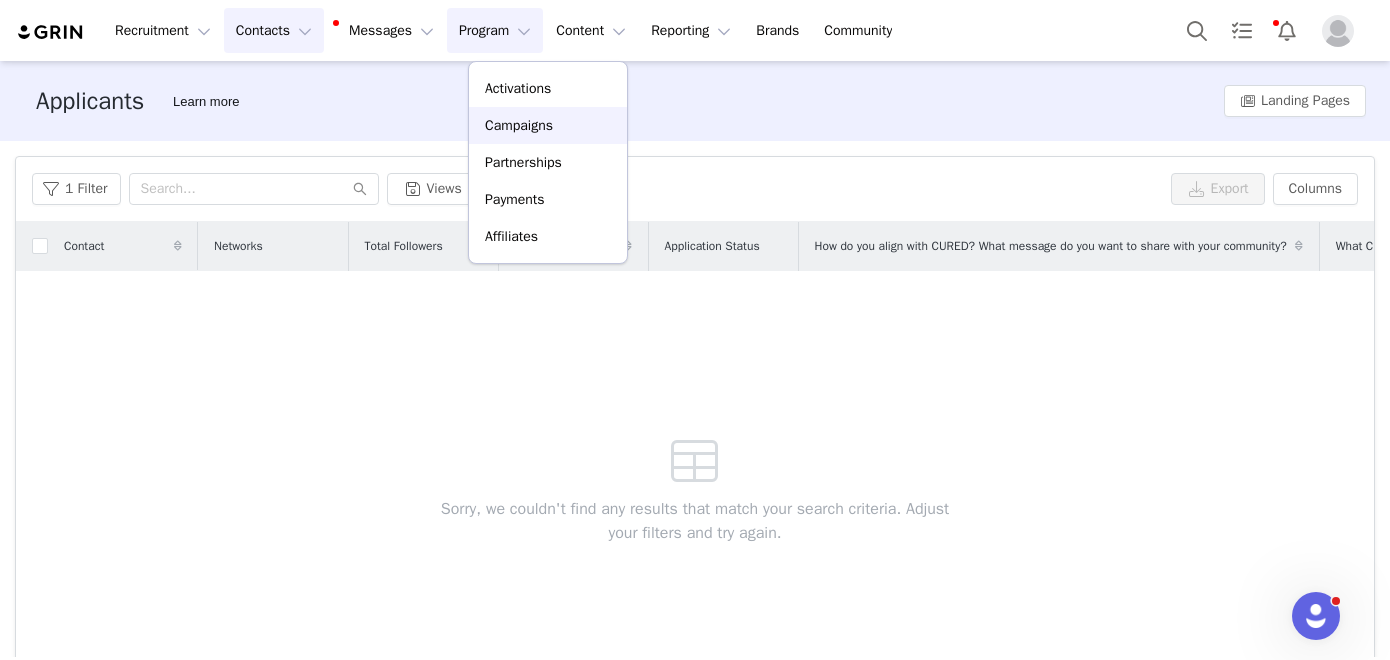 click on "Campaigns" at bounding box center [519, 125] 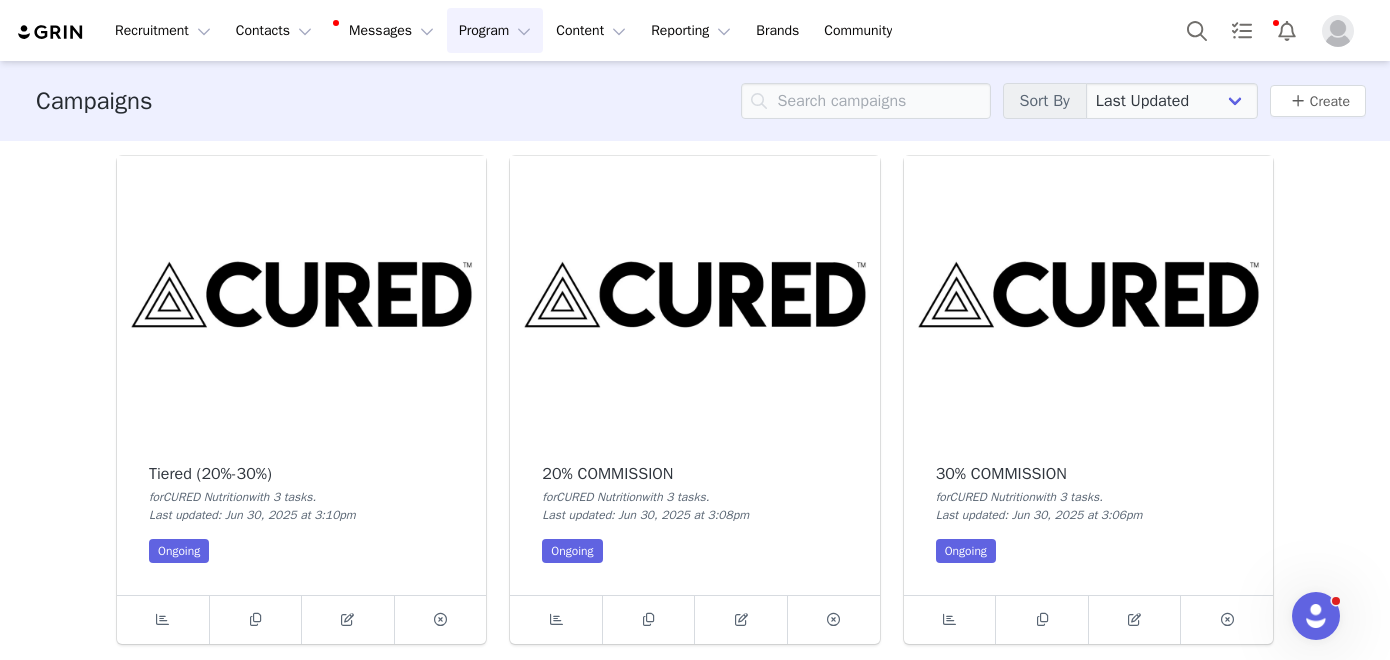 click at bounding box center (301, 294) 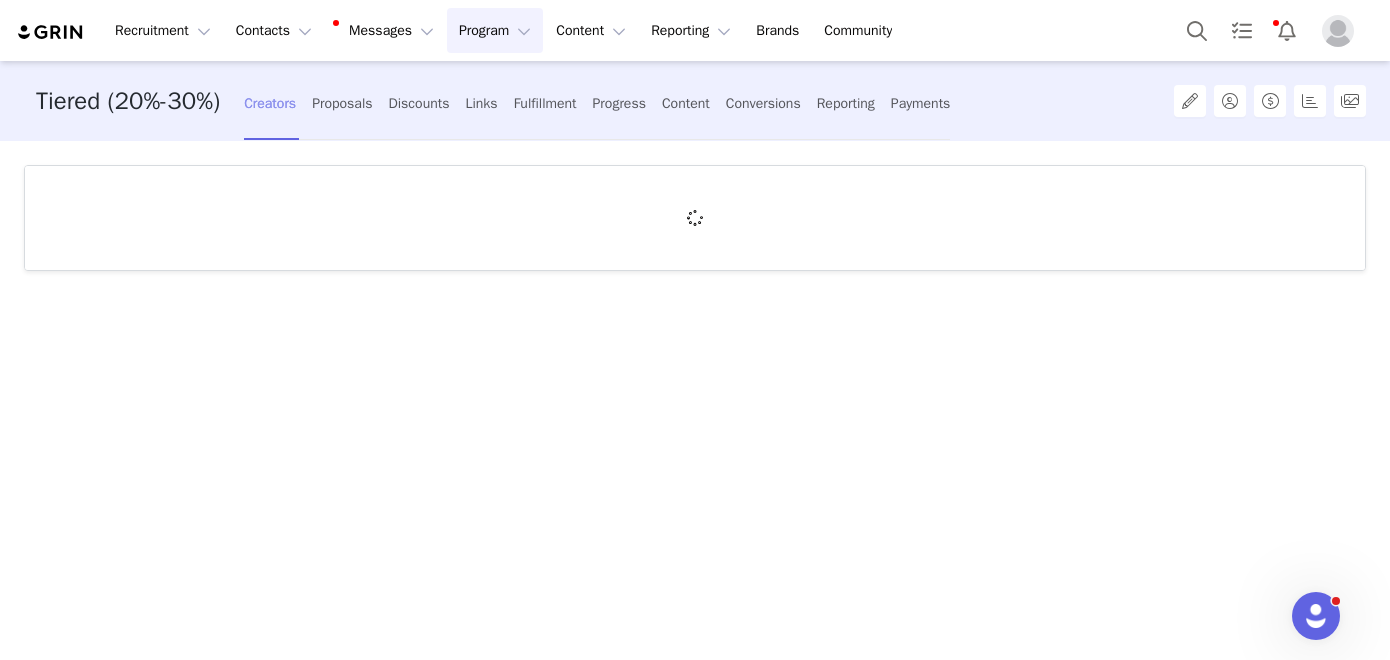 click on "Creators" at bounding box center [270, 103] 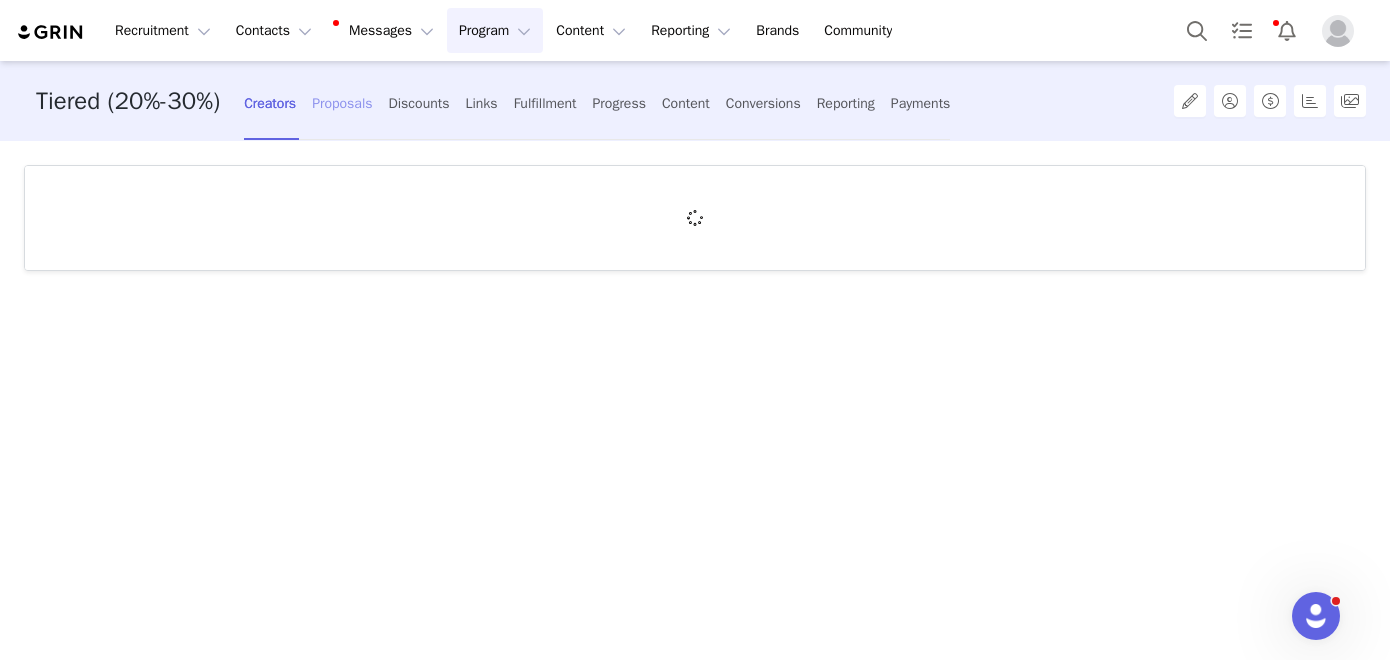click on "Proposals" at bounding box center (342, 103) 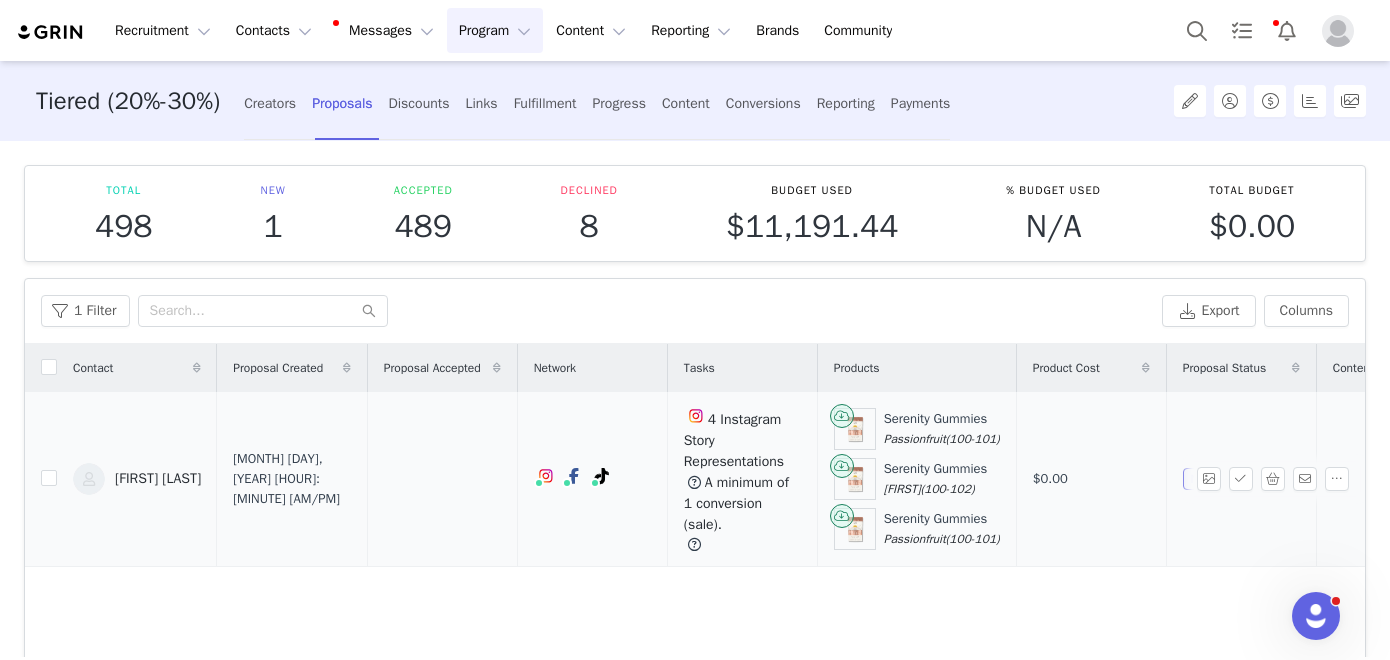 click on "[FIRST] [LAST]" at bounding box center [158, 479] 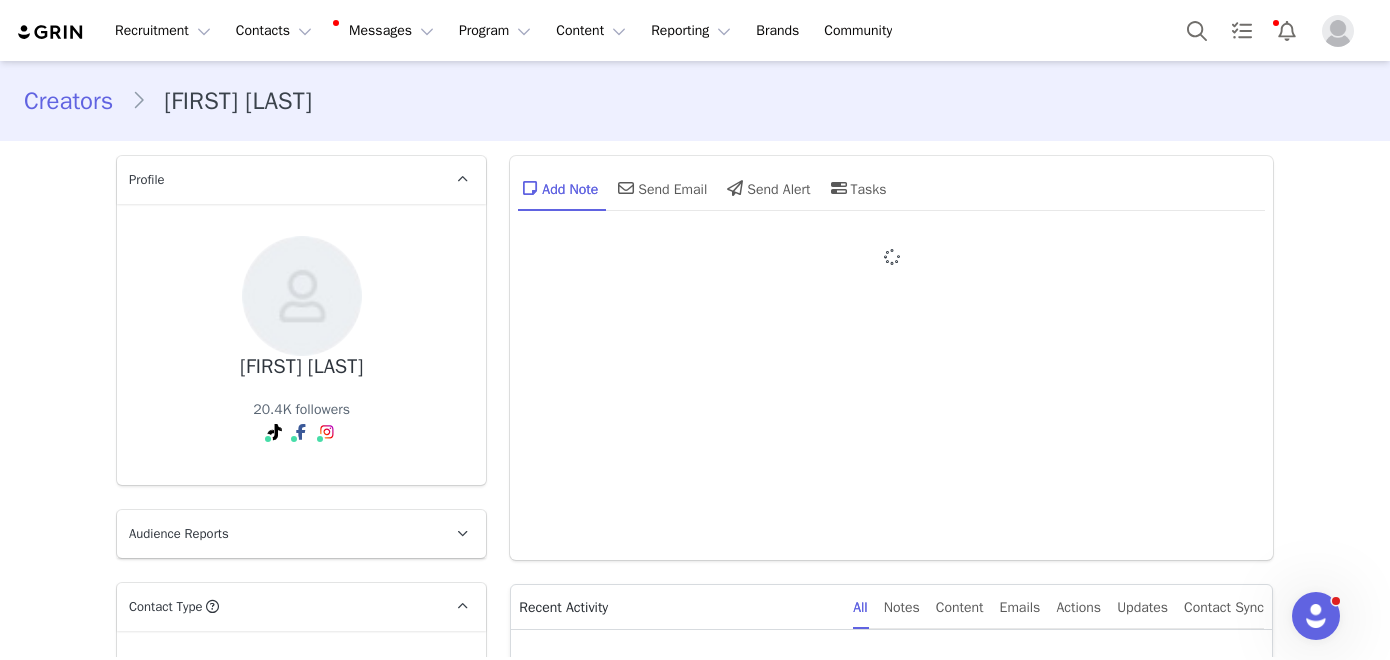 type on "+1 (United States)" 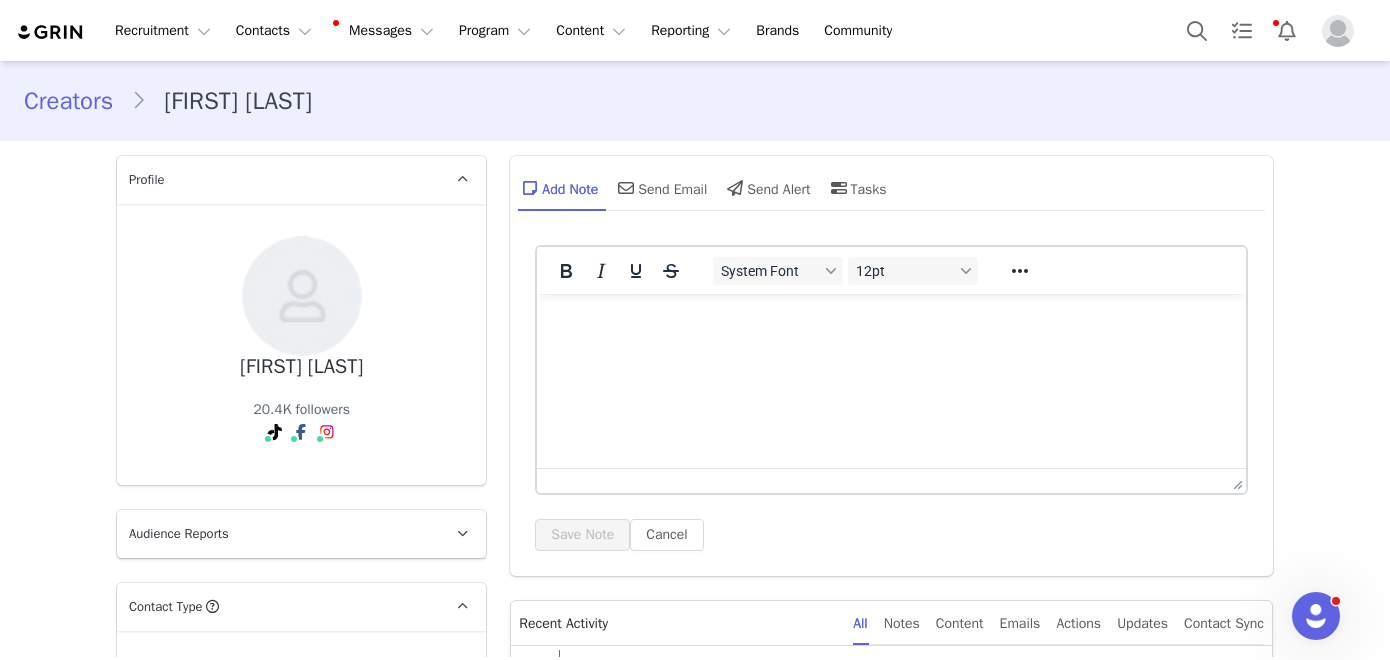 scroll, scrollTop: 0, scrollLeft: 0, axis: both 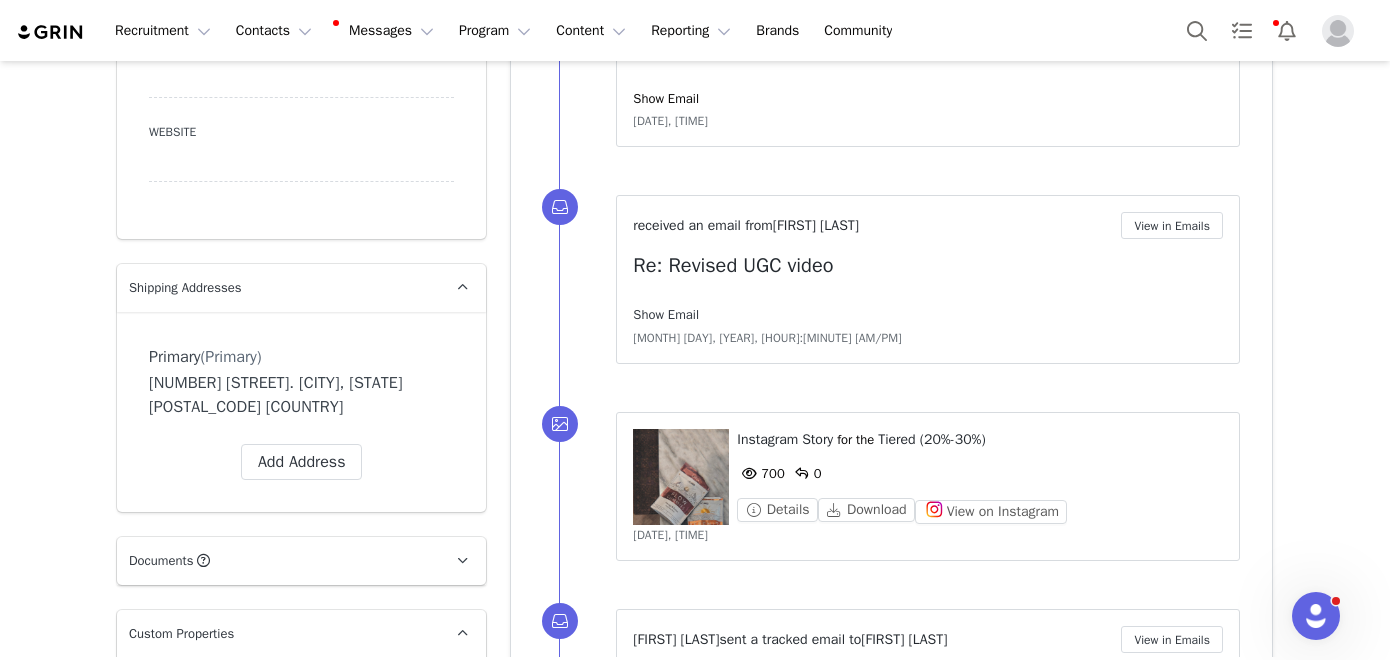click on "Show Email" at bounding box center [666, 314] 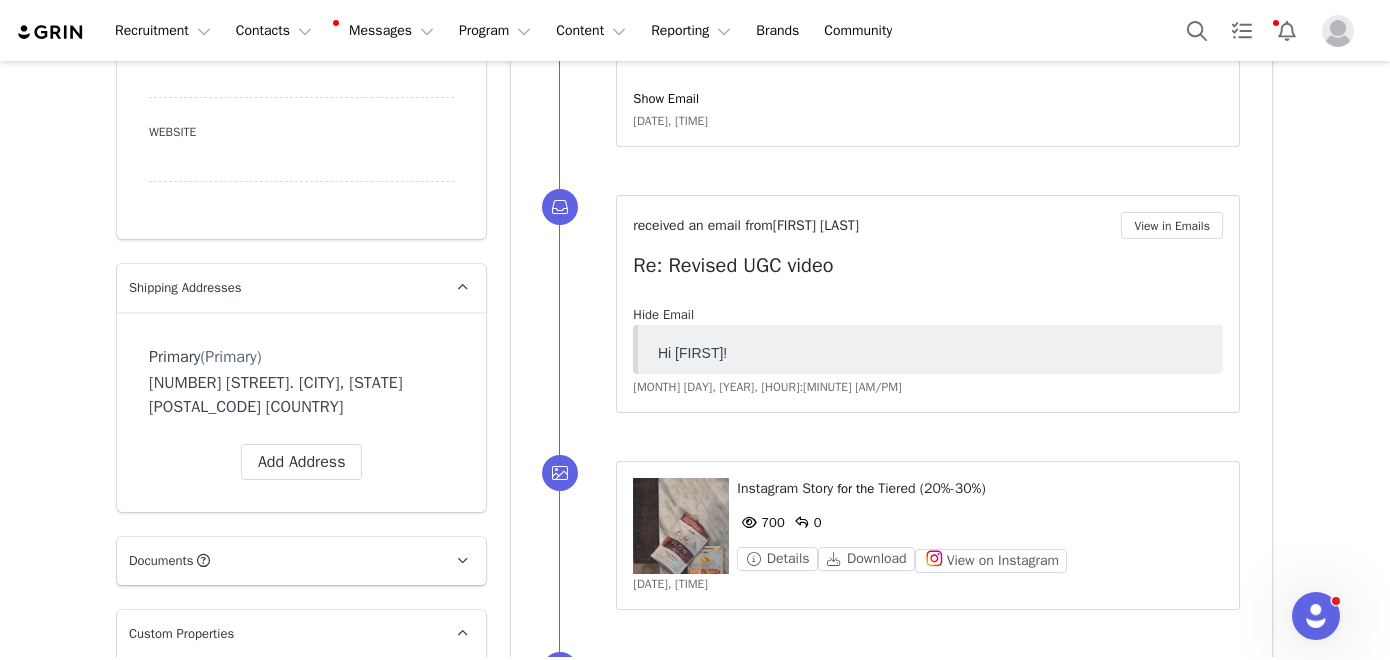 scroll, scrollTop: 0, scrollLeft: 0, axis: both 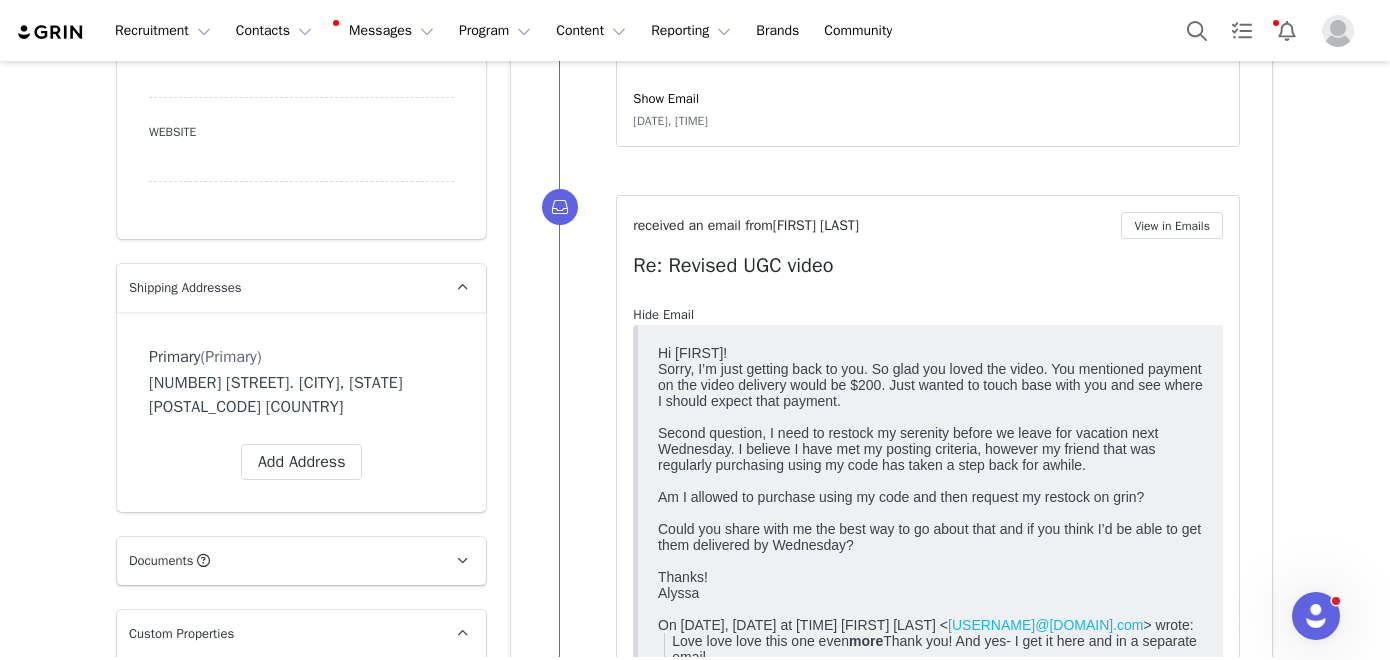 click on "Hide Email" at bounding box center (663, 314) 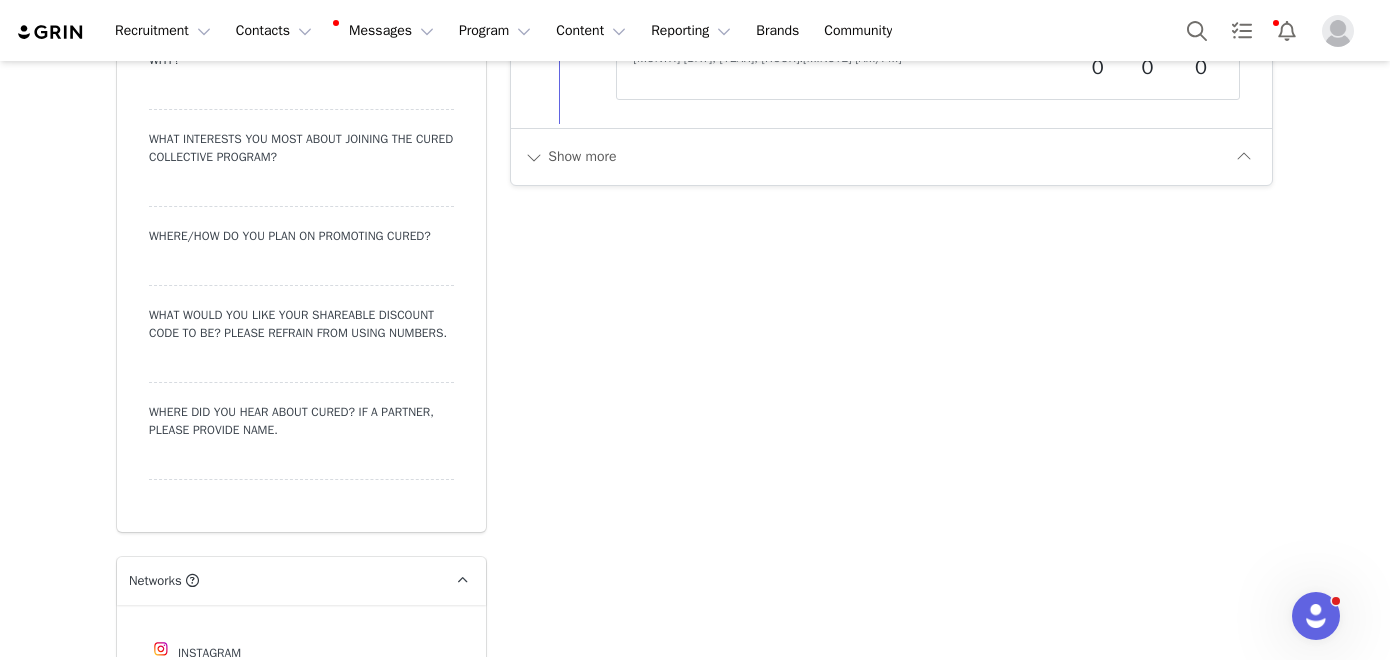 scroll, scrollTop: 2716, scrollLeft: 0, axis: vertical 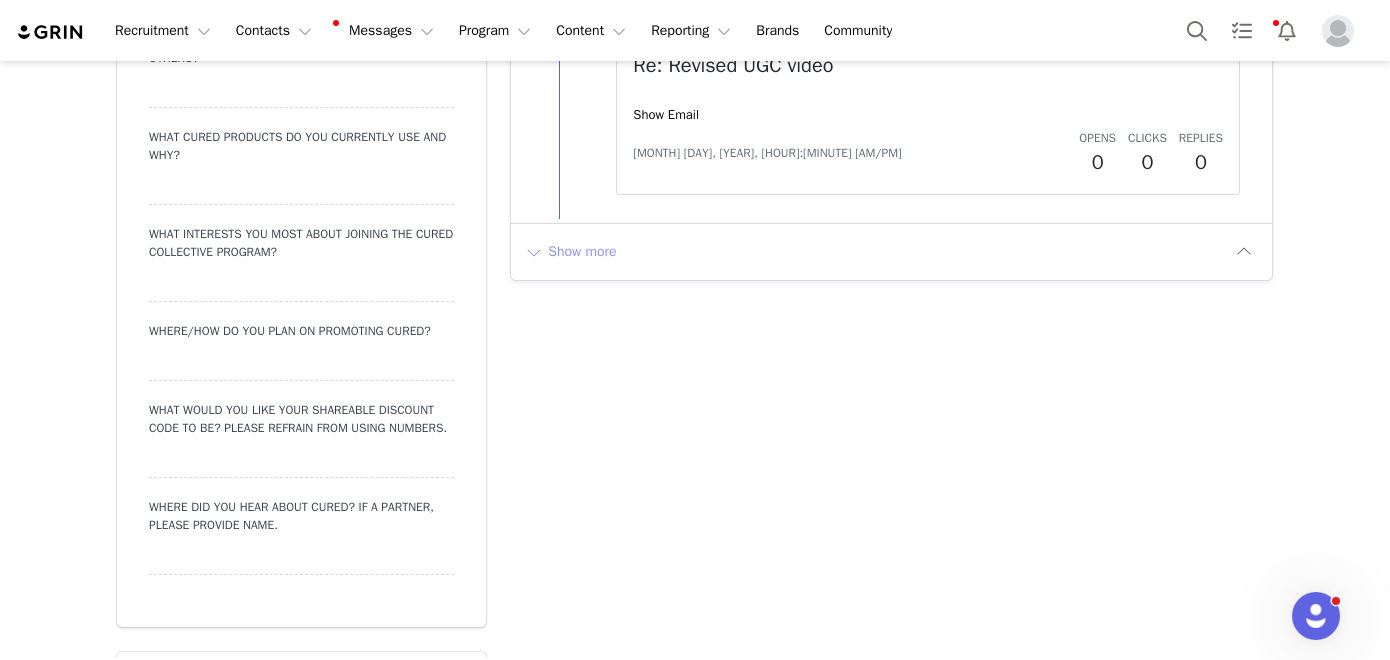 click on "Show more" at bounding box center (570, 252) 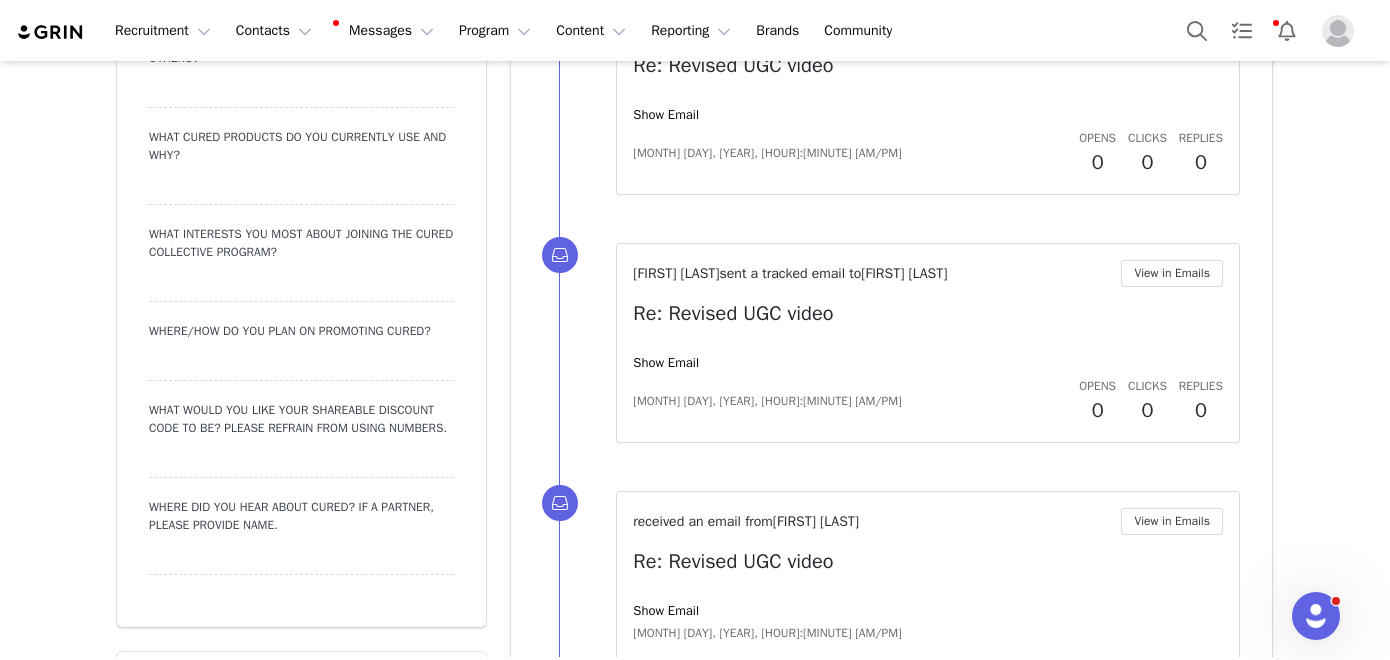 scroll, scrollTop: 0, scrollLeft: 0, axis: both 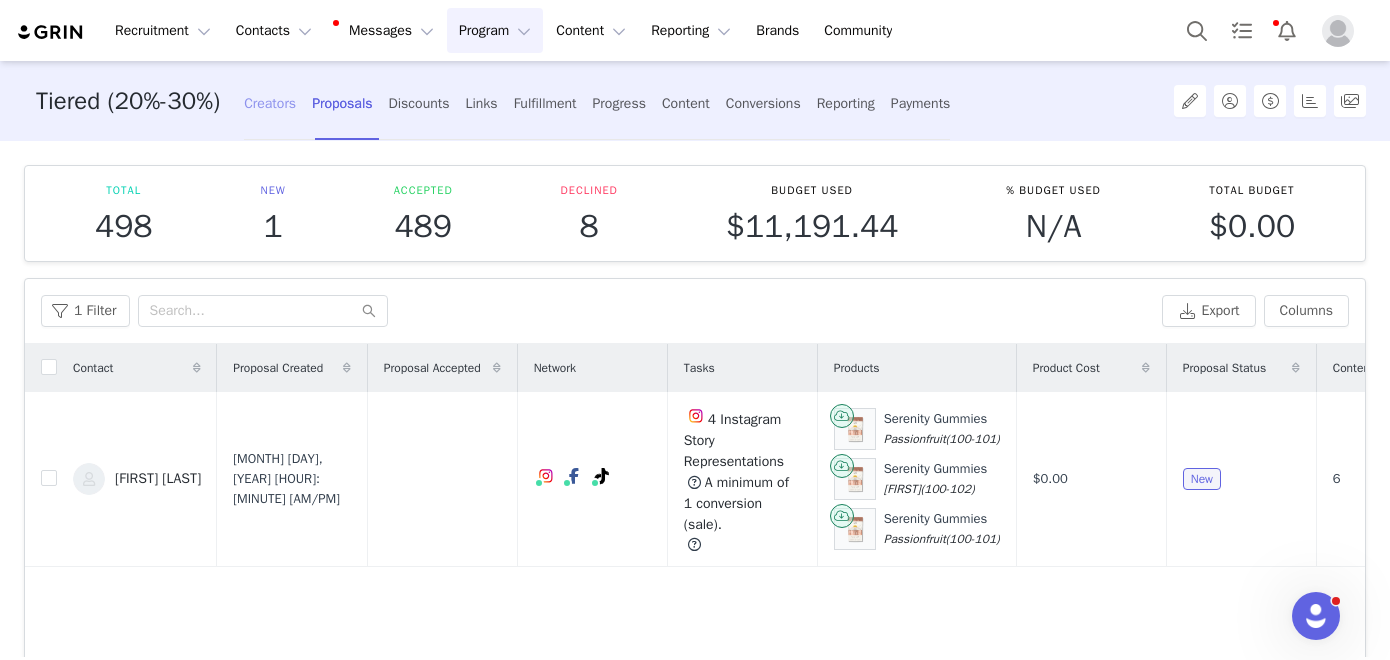 click on "Creators" at bounding box center [270, 103] 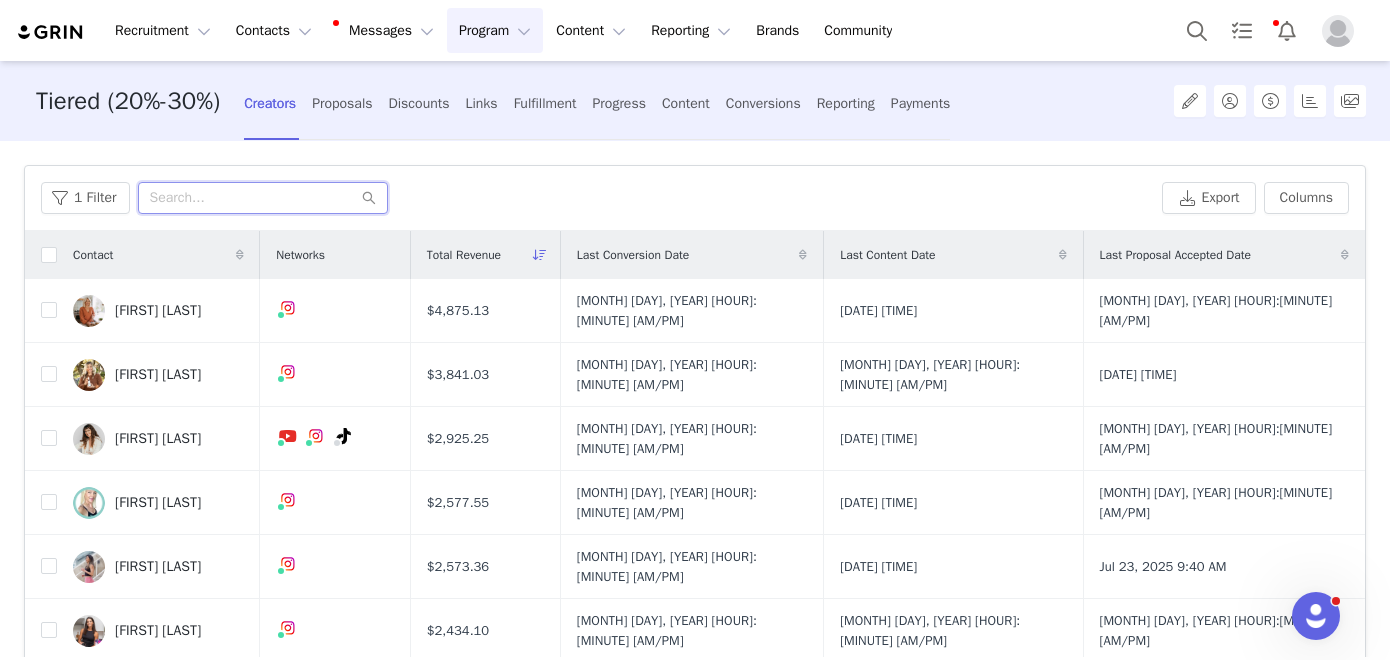 click at bounding box center (263, 198) 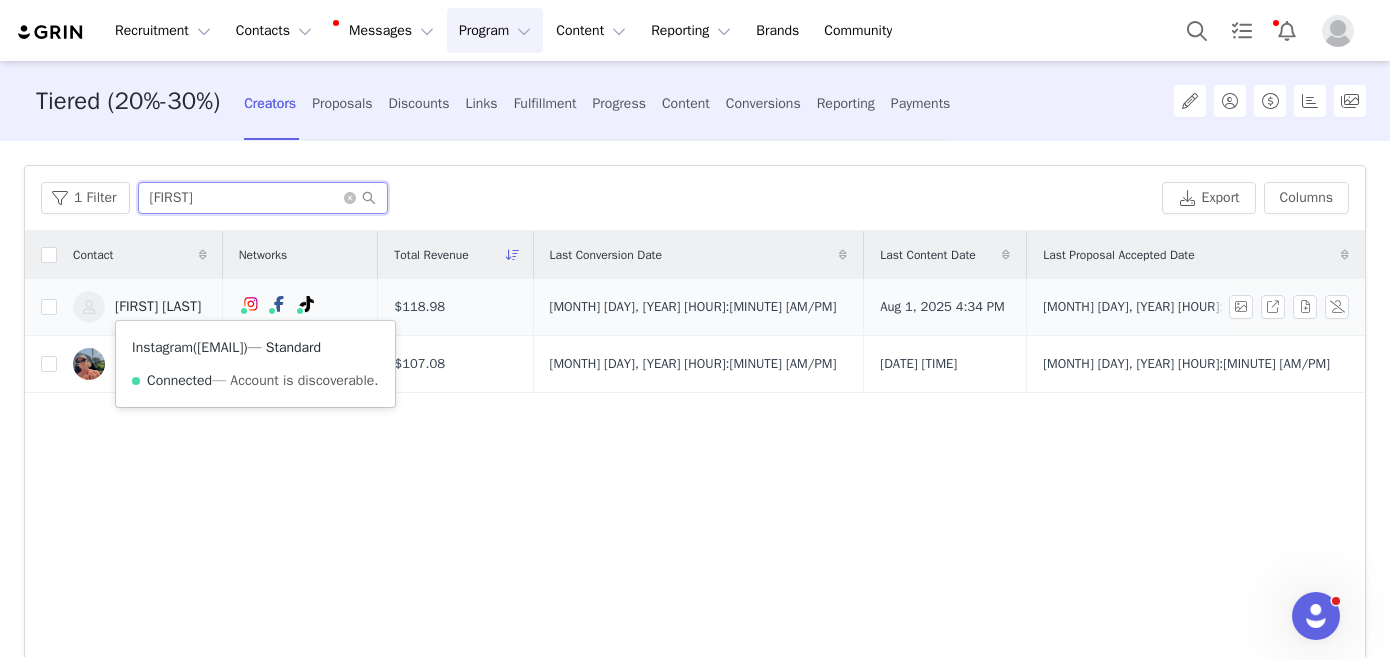 type on "[FIRST]" 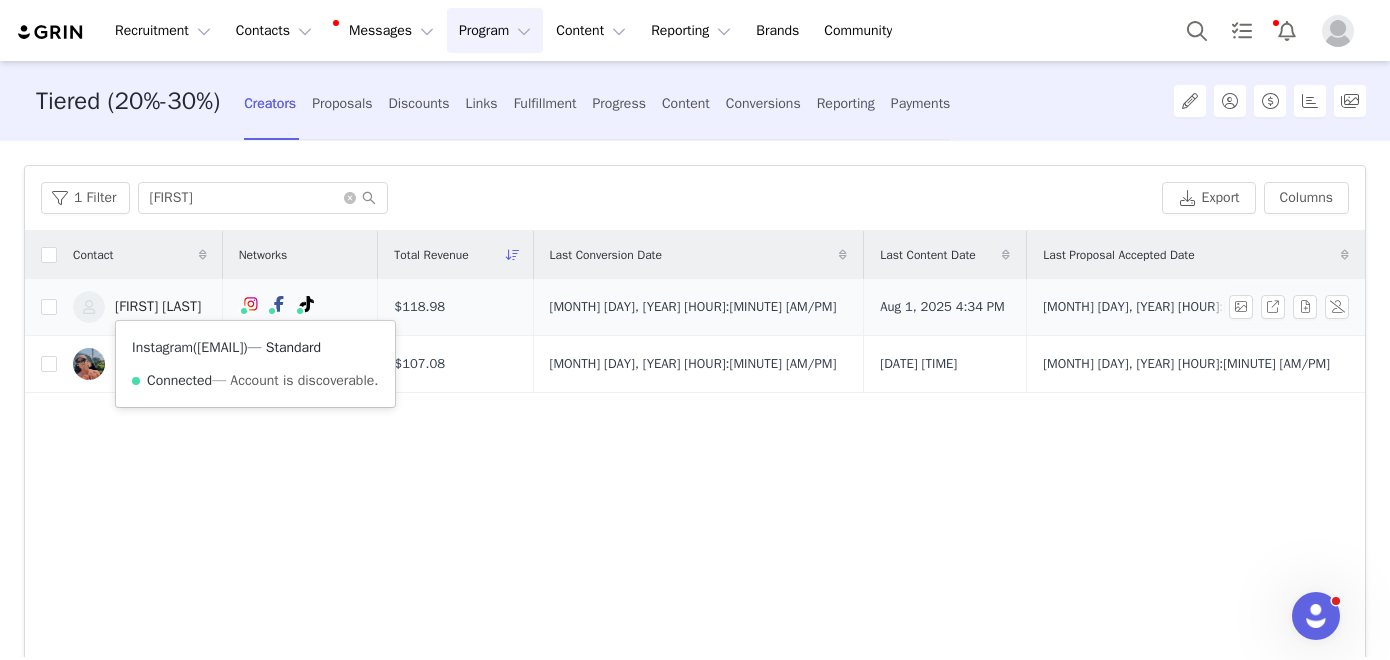 click on "[EMAIL]" at bounding box center [220, 347] 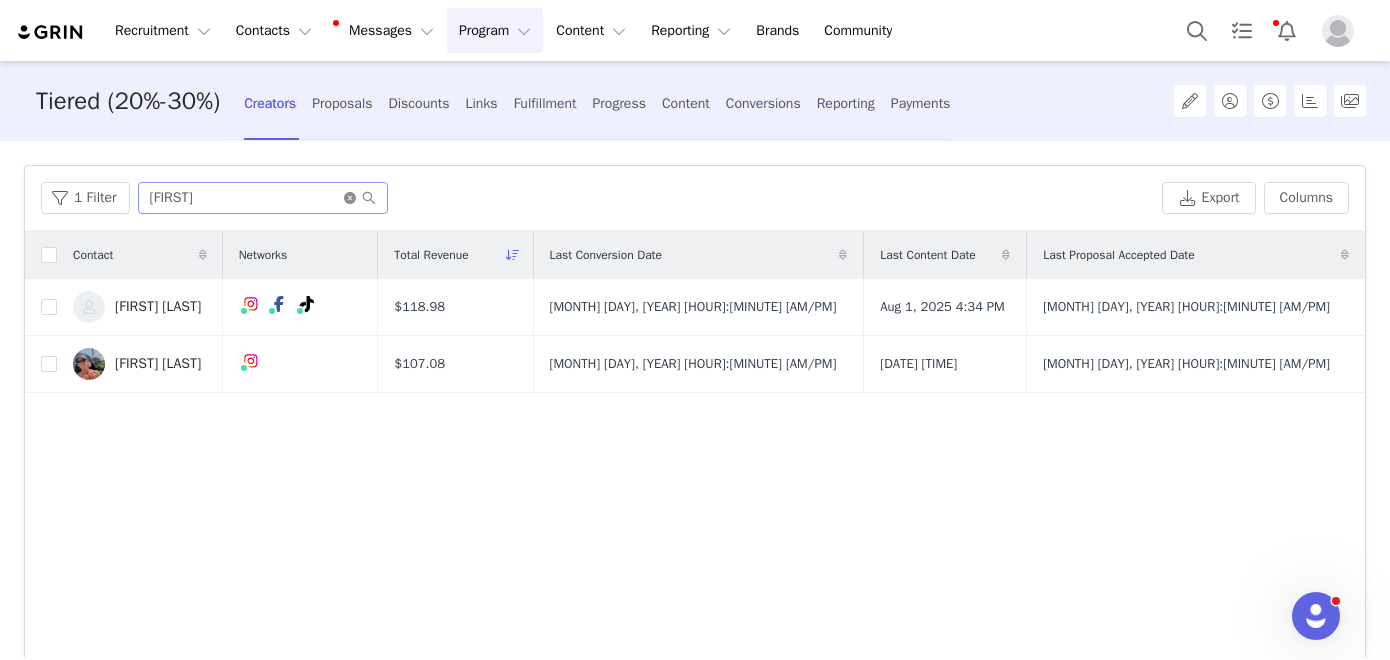 click 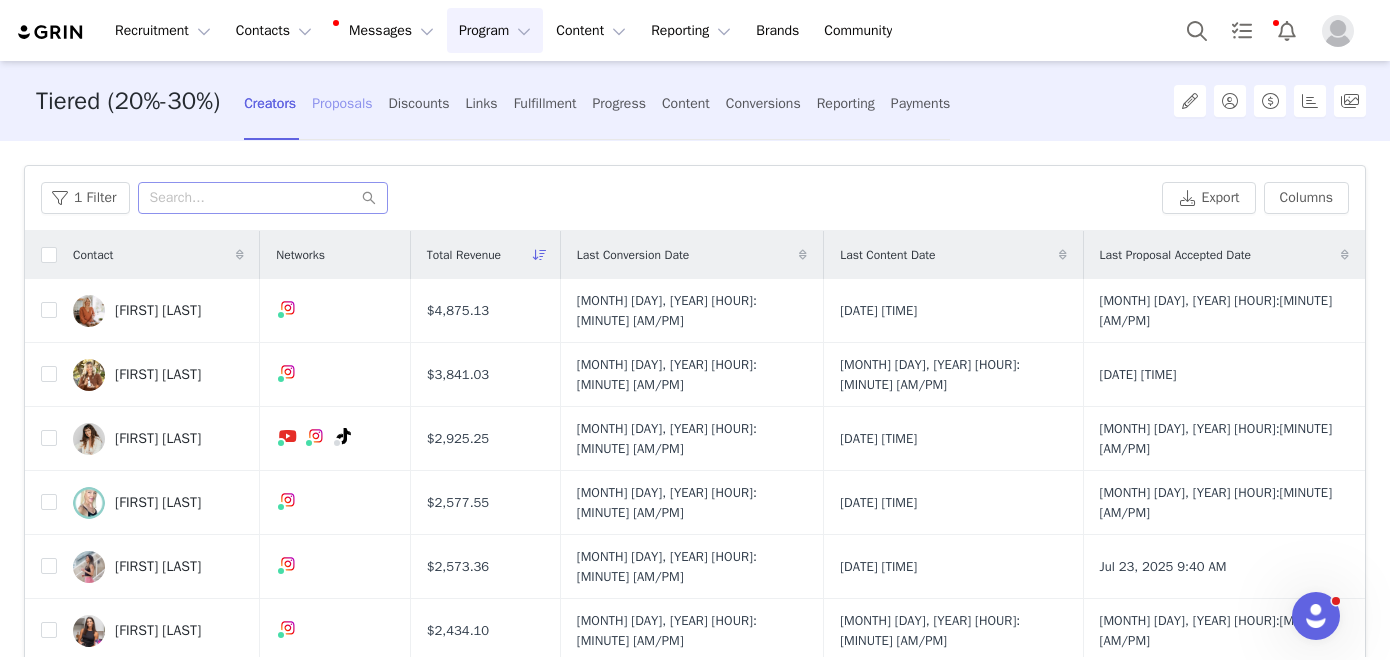 click on "Proposals" at bounding box center (342, 103) 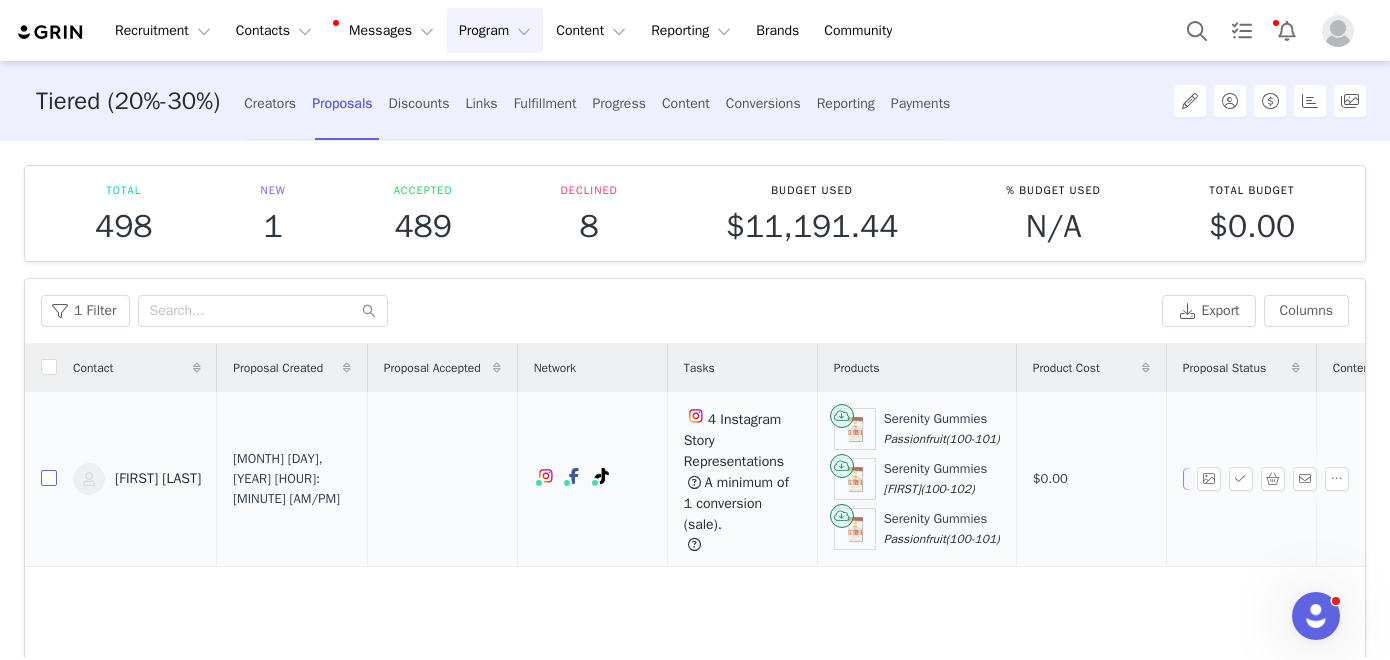 click at bounding box center (49, 478) 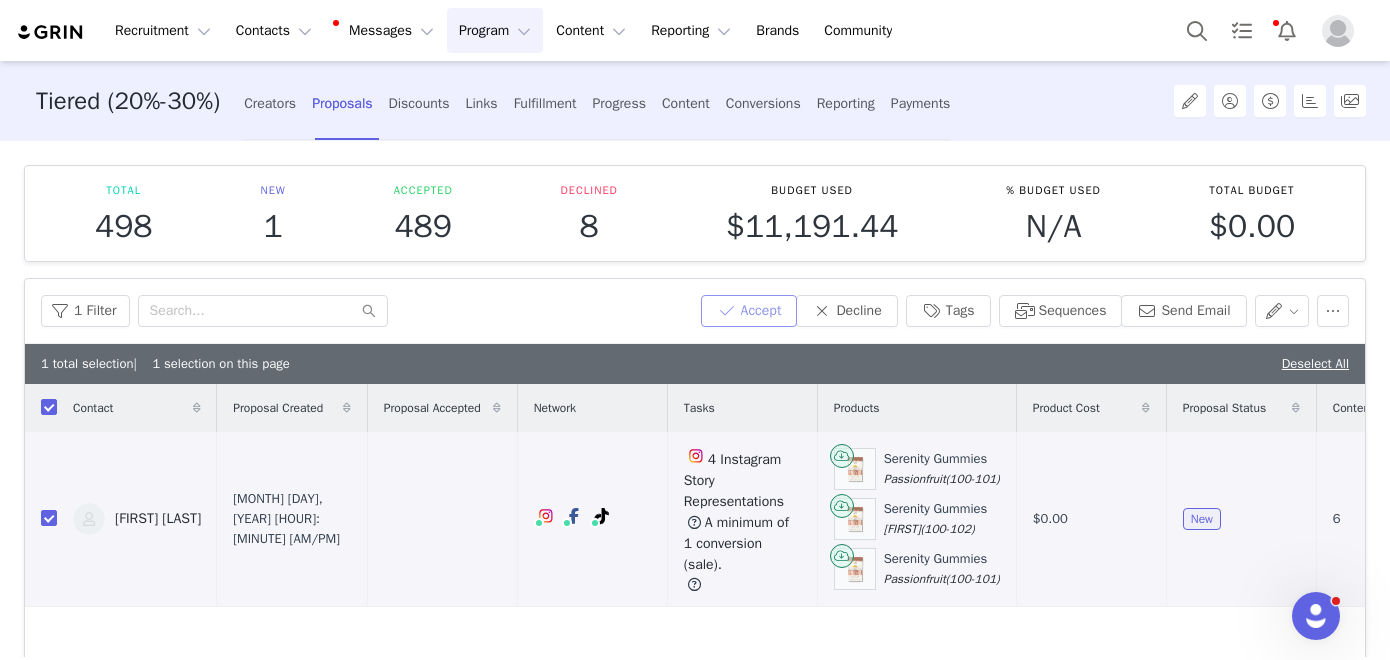 click on "Accept" at bounding box center [749, 311] 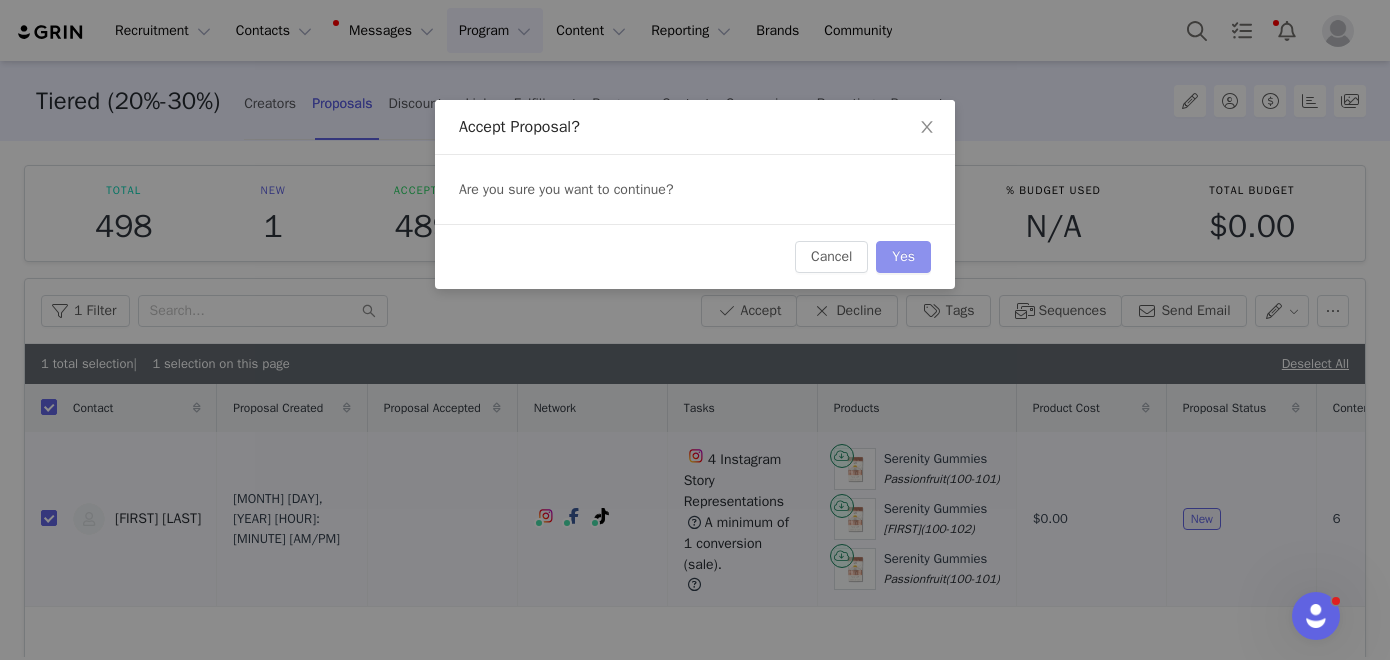click on "Yes" at bounding box center (903, 257) 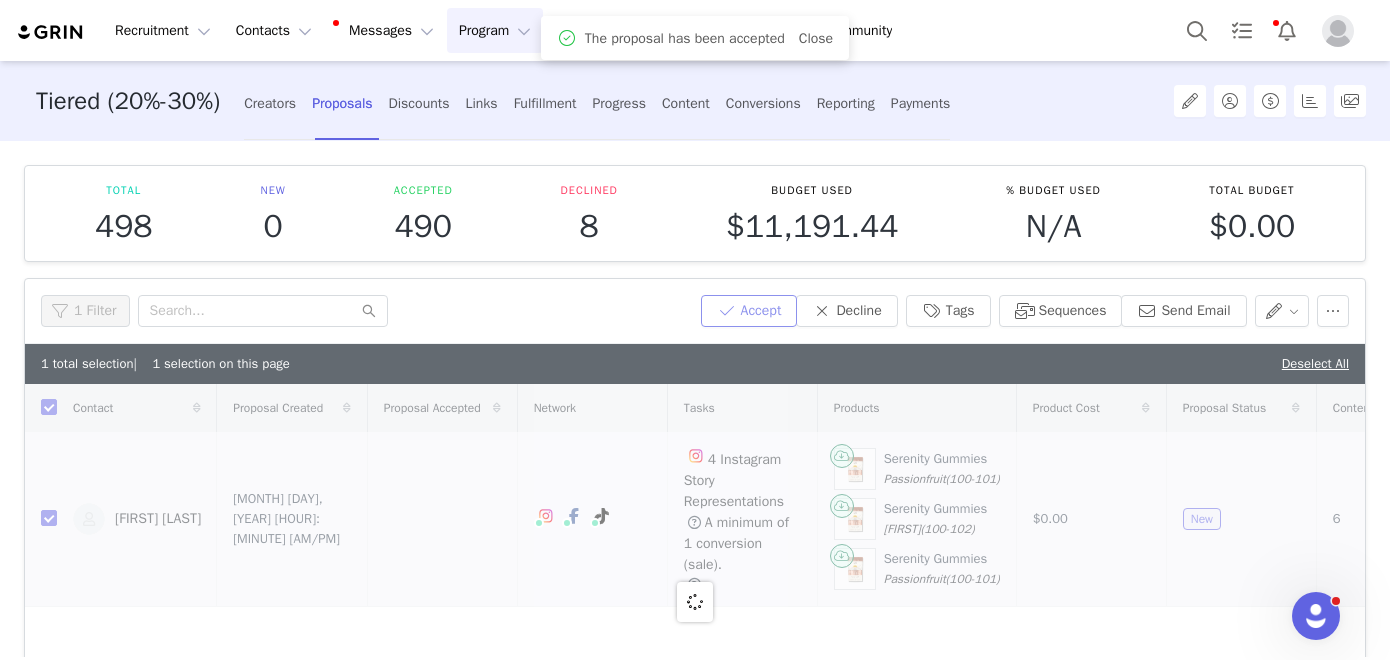 checkbox on "false" 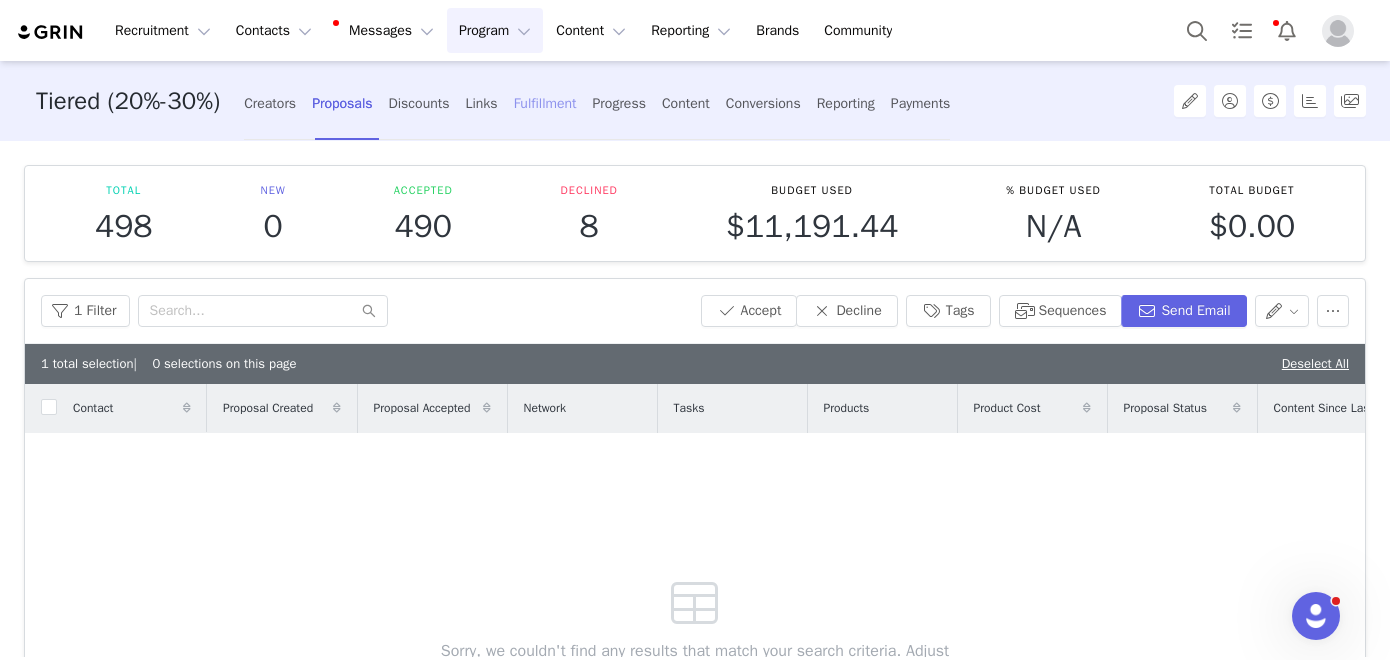 click on "Fulfillment" at bounding box center [545, 103] 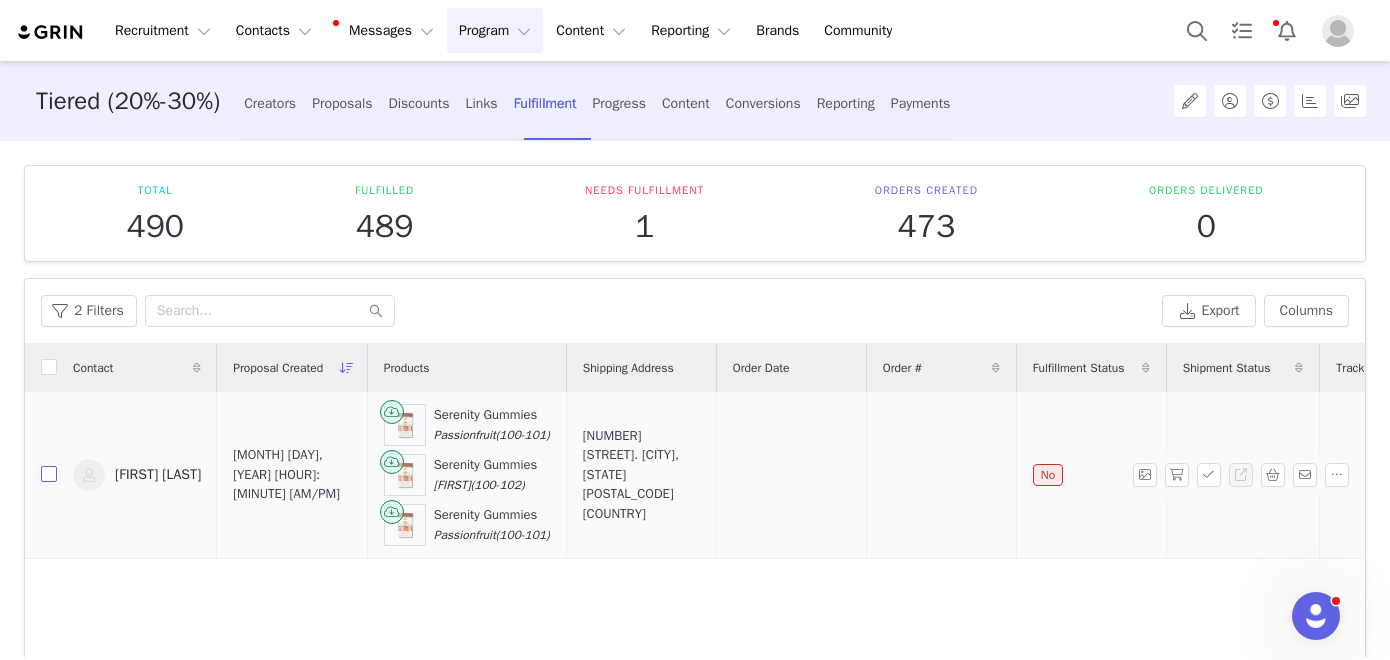 click at bounding box center (49, 474) 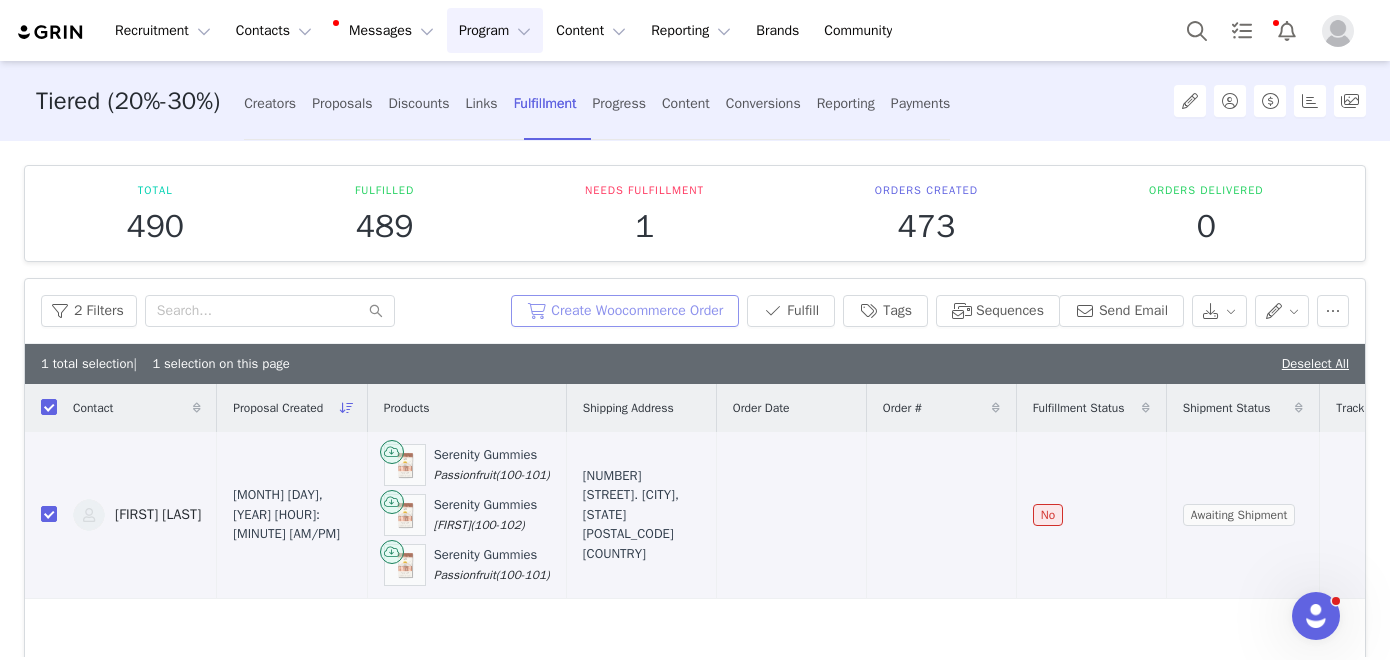 click on "Create Woocommerce Order" at bounding box center [625, 311] 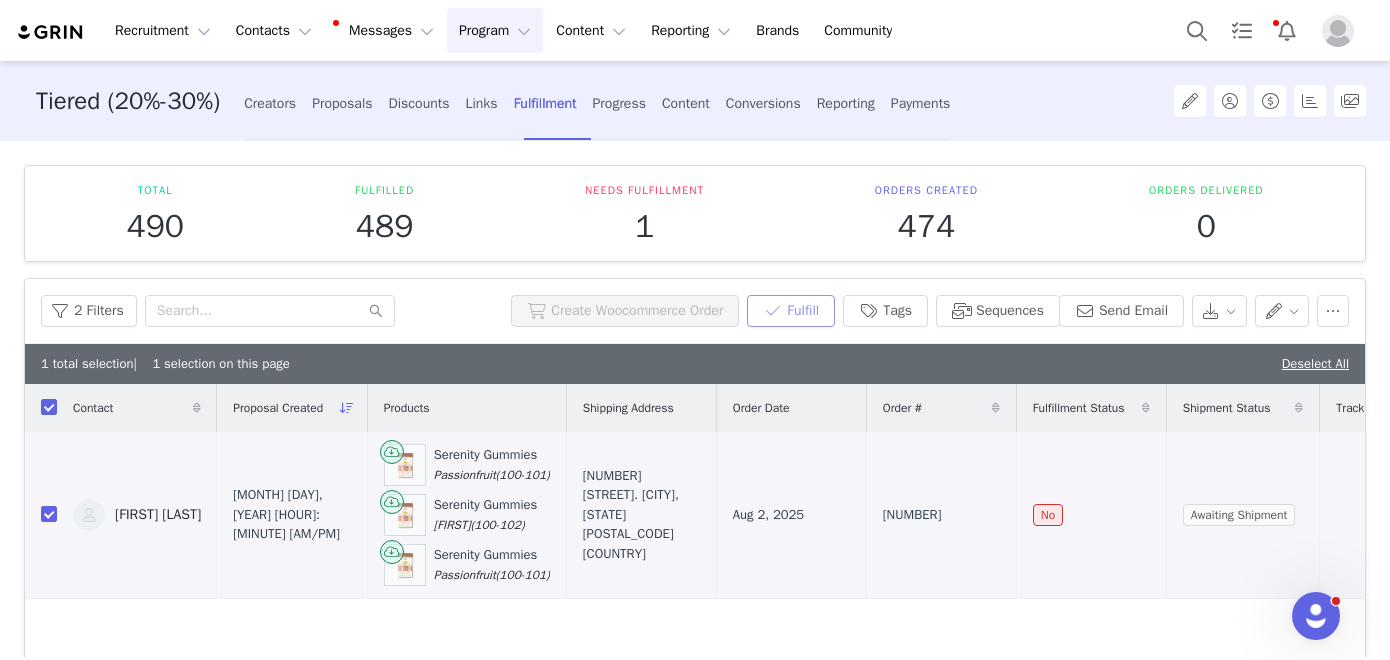click on "Fulfill" at bounding box center [791, 311] 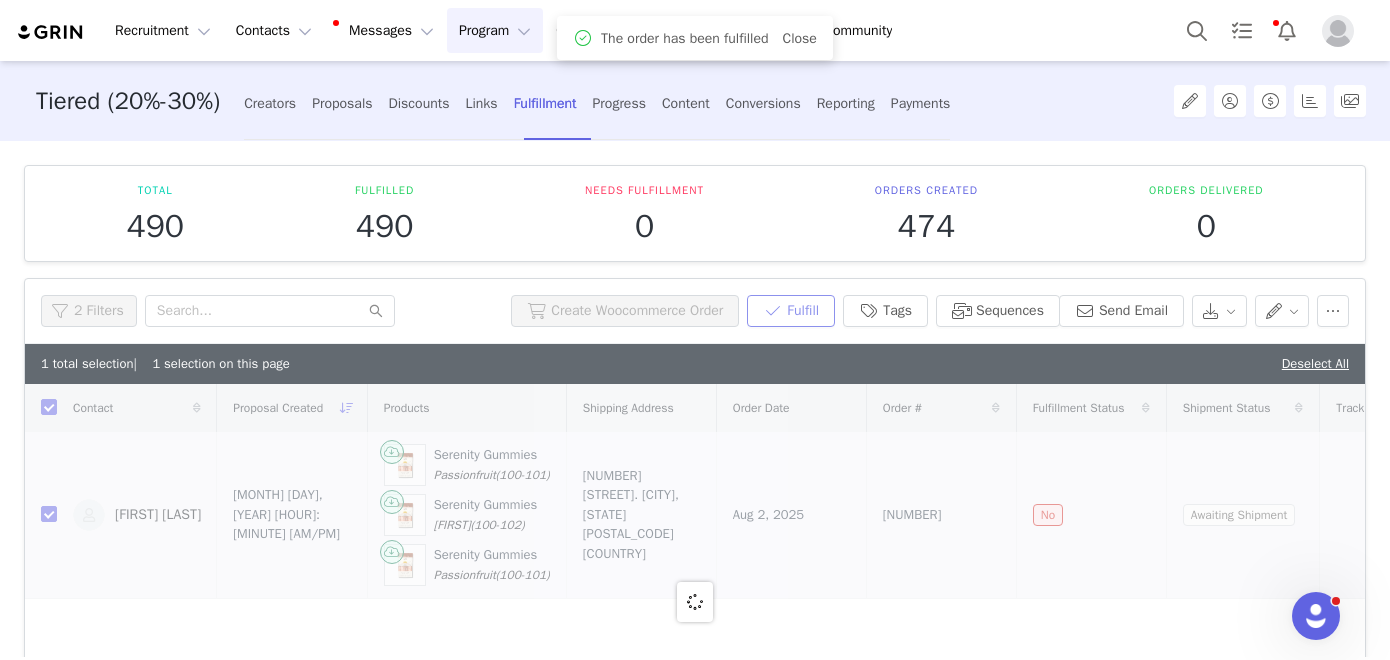 checkbox on "false" 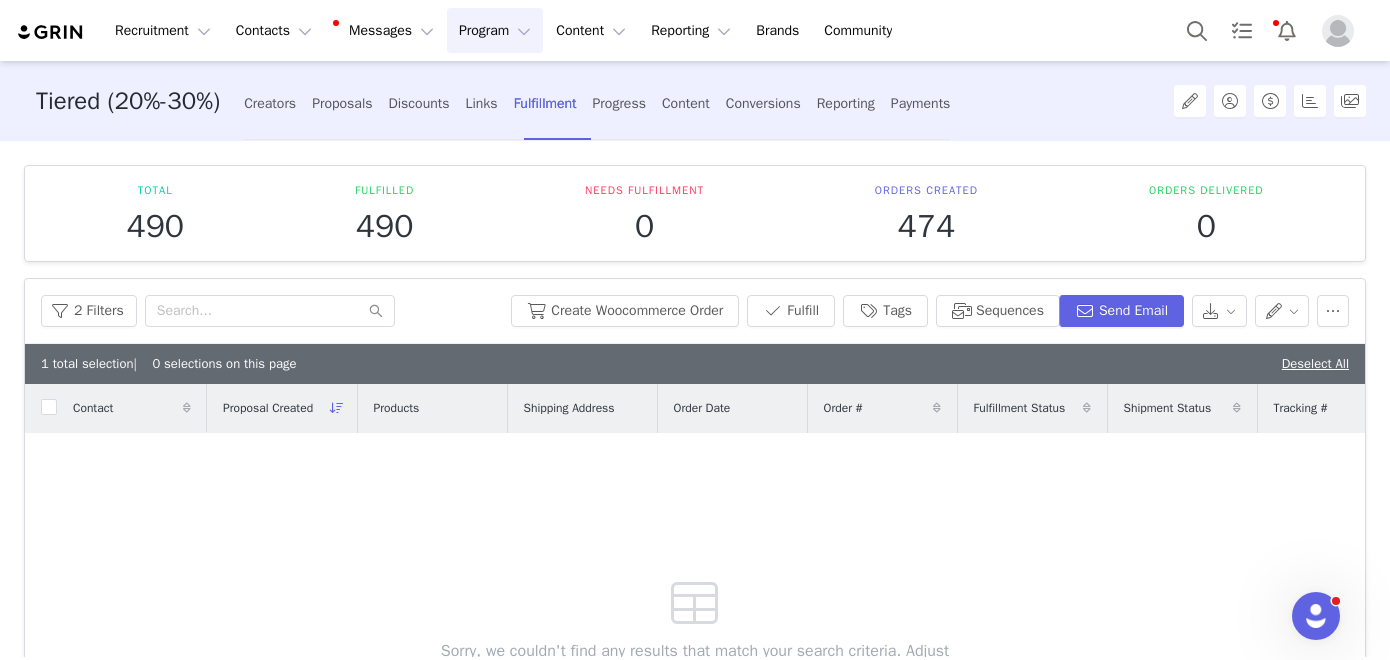 click on "Program Program" at bounding box center (495, 30) 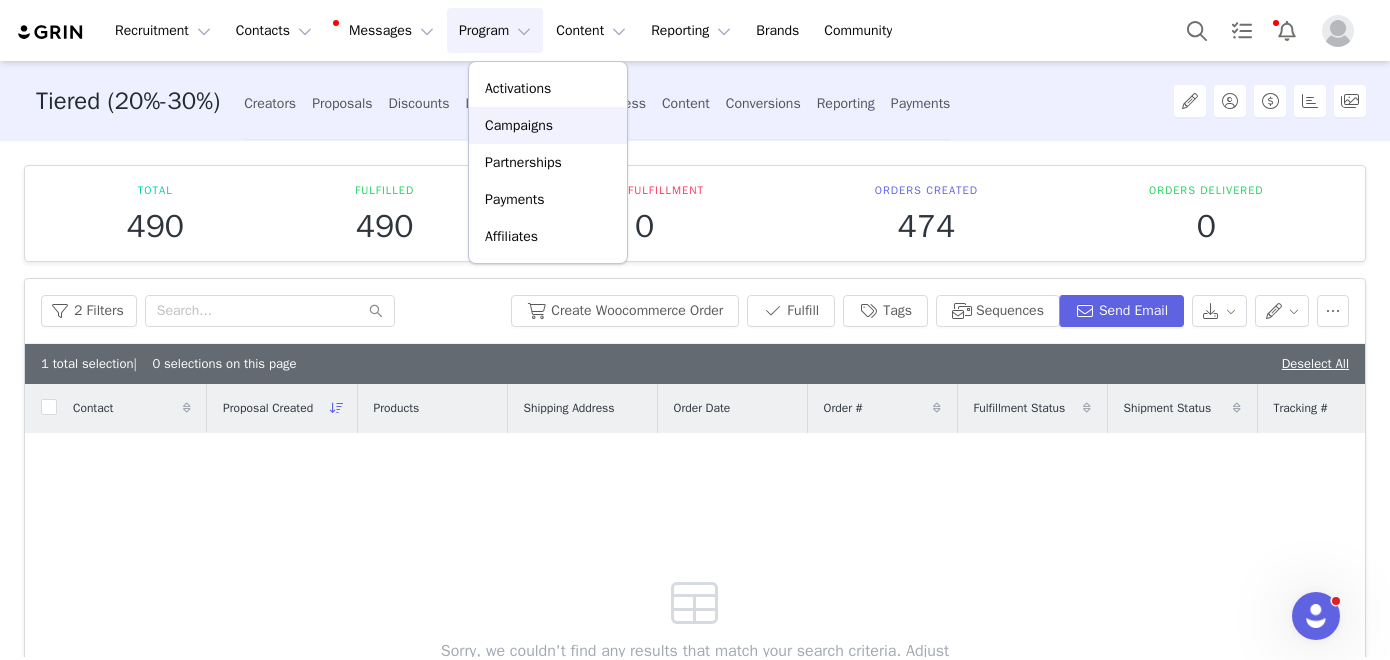 click on "Campaigns" at bounding box center (519, 125) 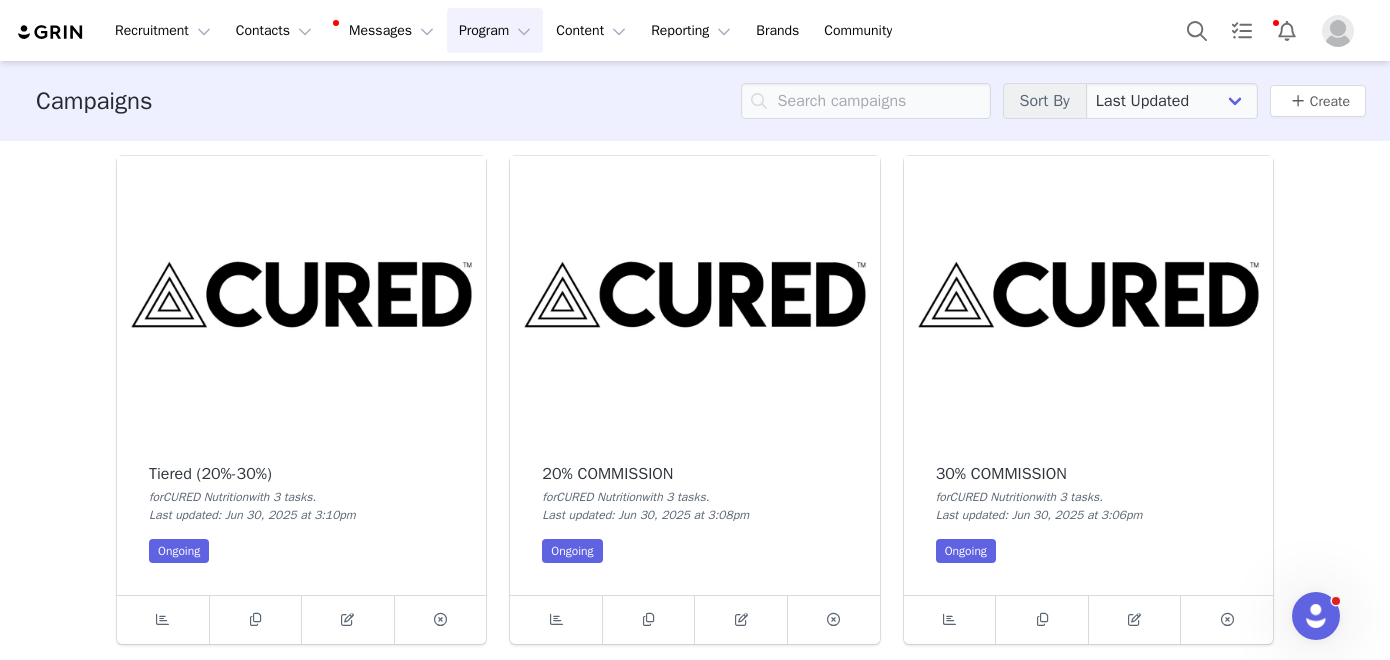 click at bounding box center [694, 294] 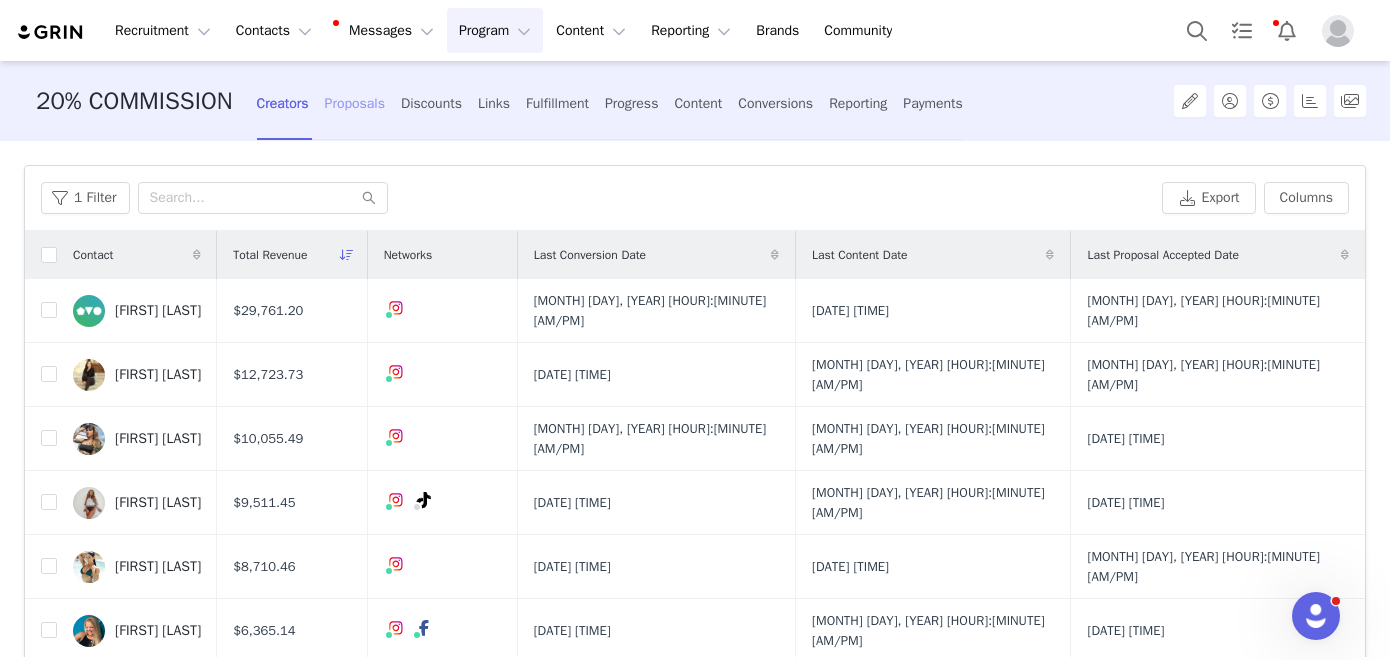 click on "Proposals" at bounding box center [355, 103] 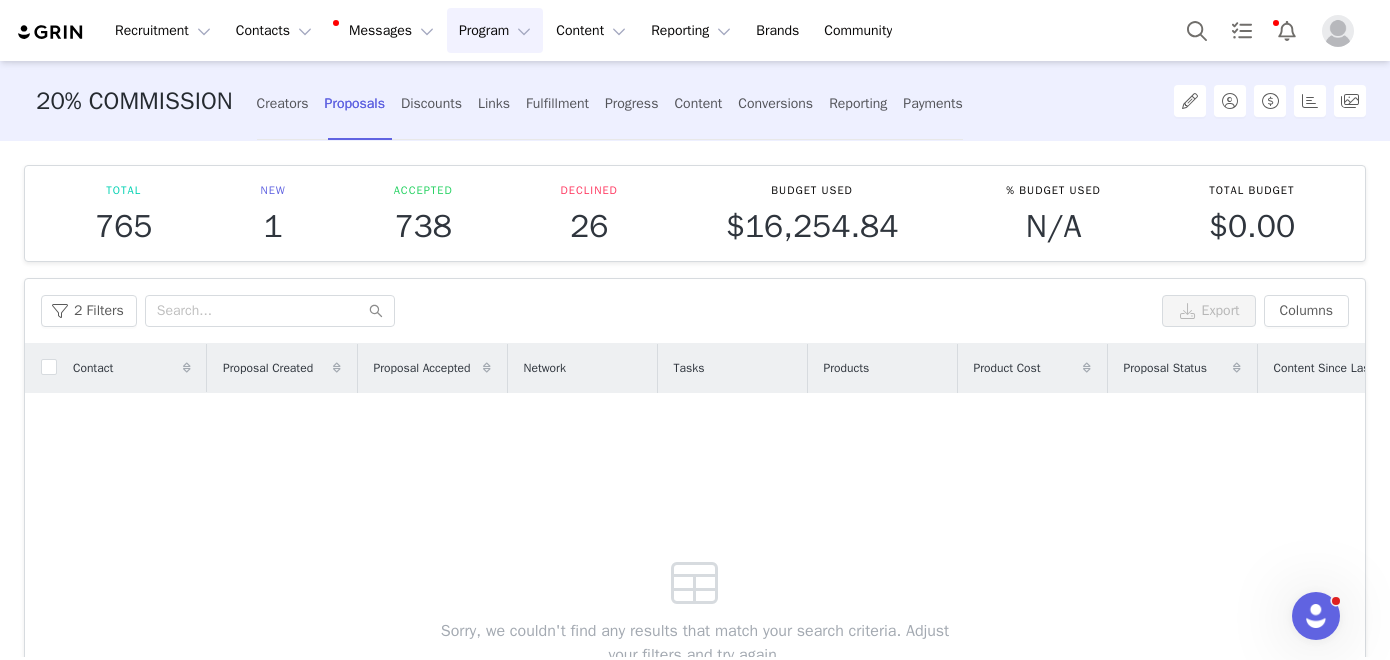 click on "Program Program" at bounding box center [495, 30] 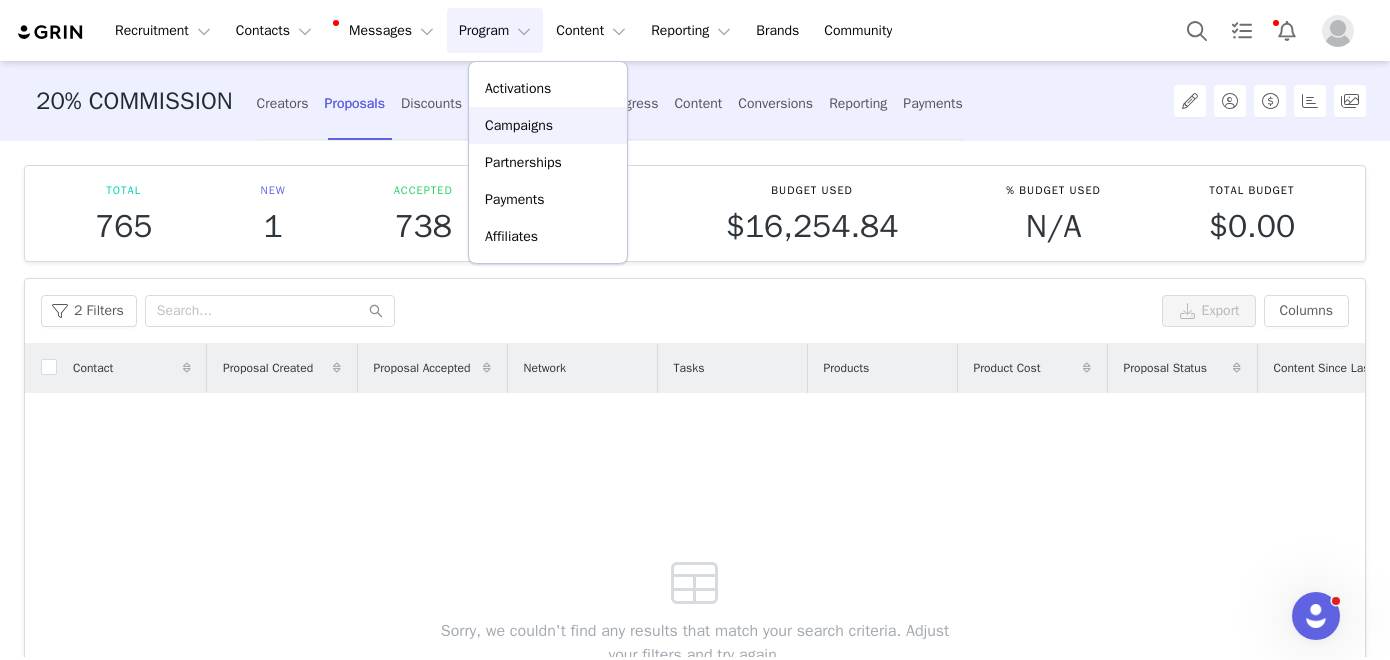 click on "Campaigns" at bounding box center [519, 125] 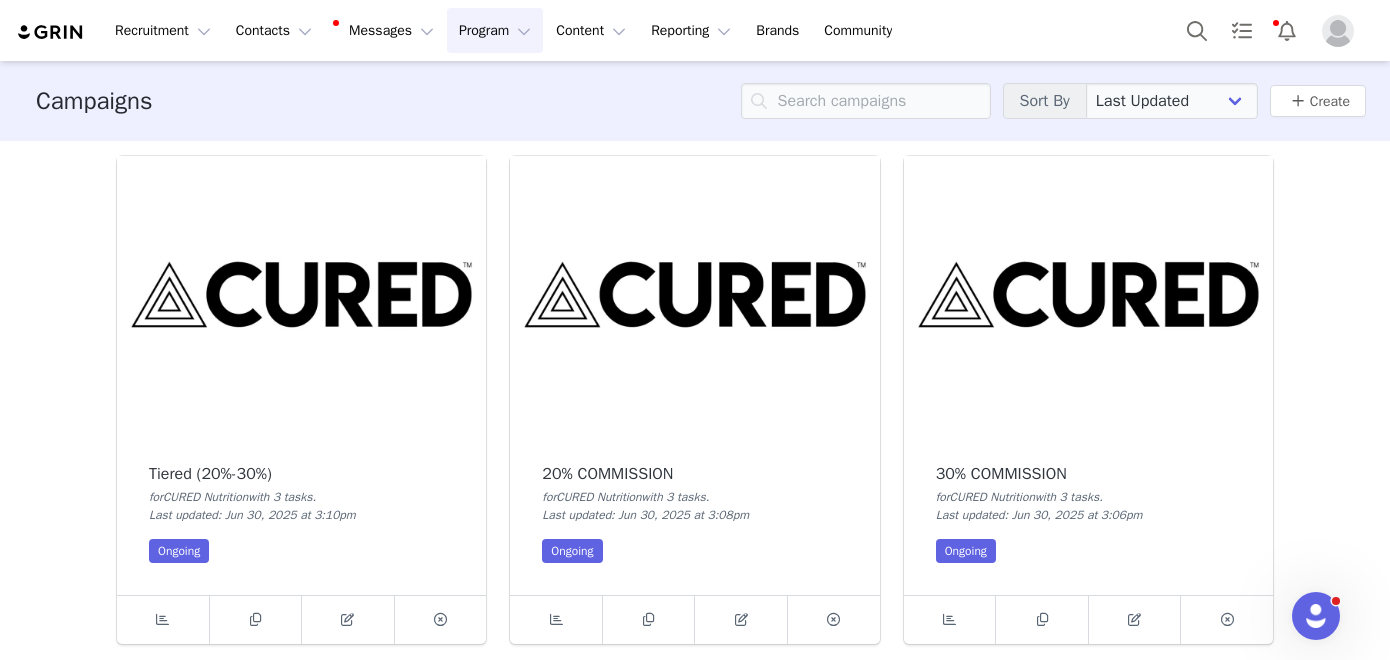 click at bounding box center [1088, 294] 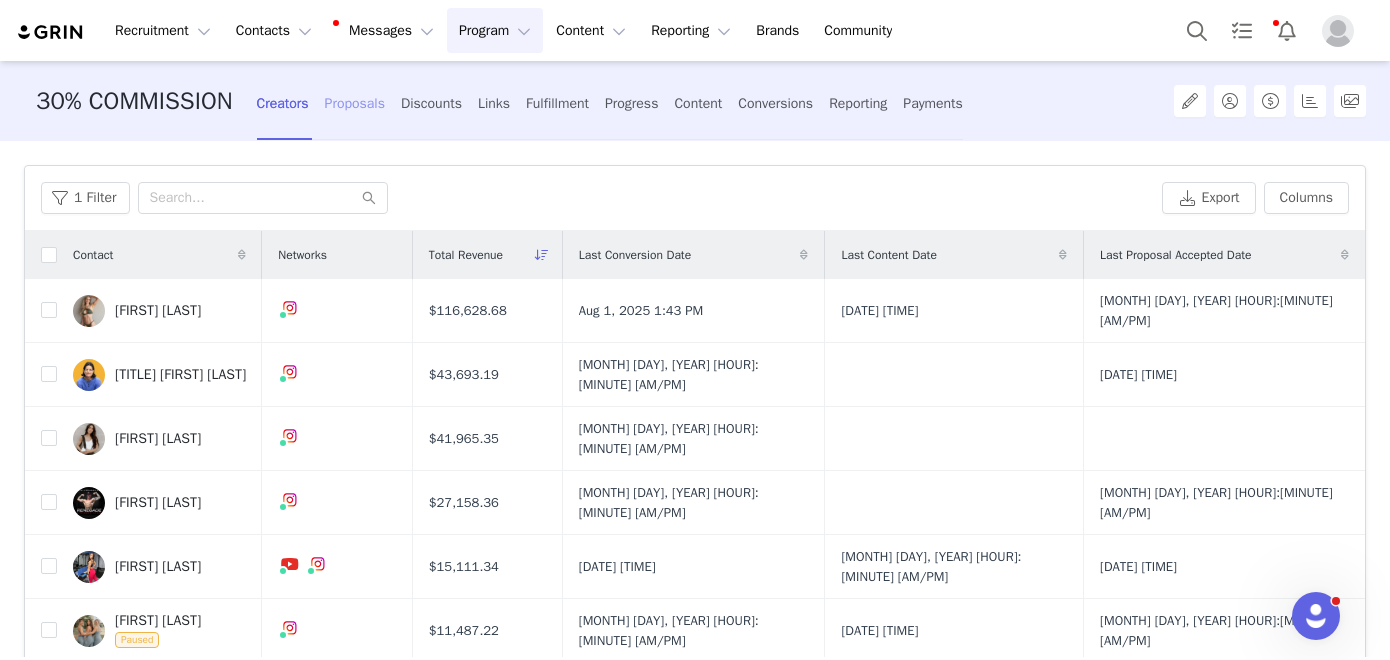 click on "Proposals" at bounding box center (355, 103) 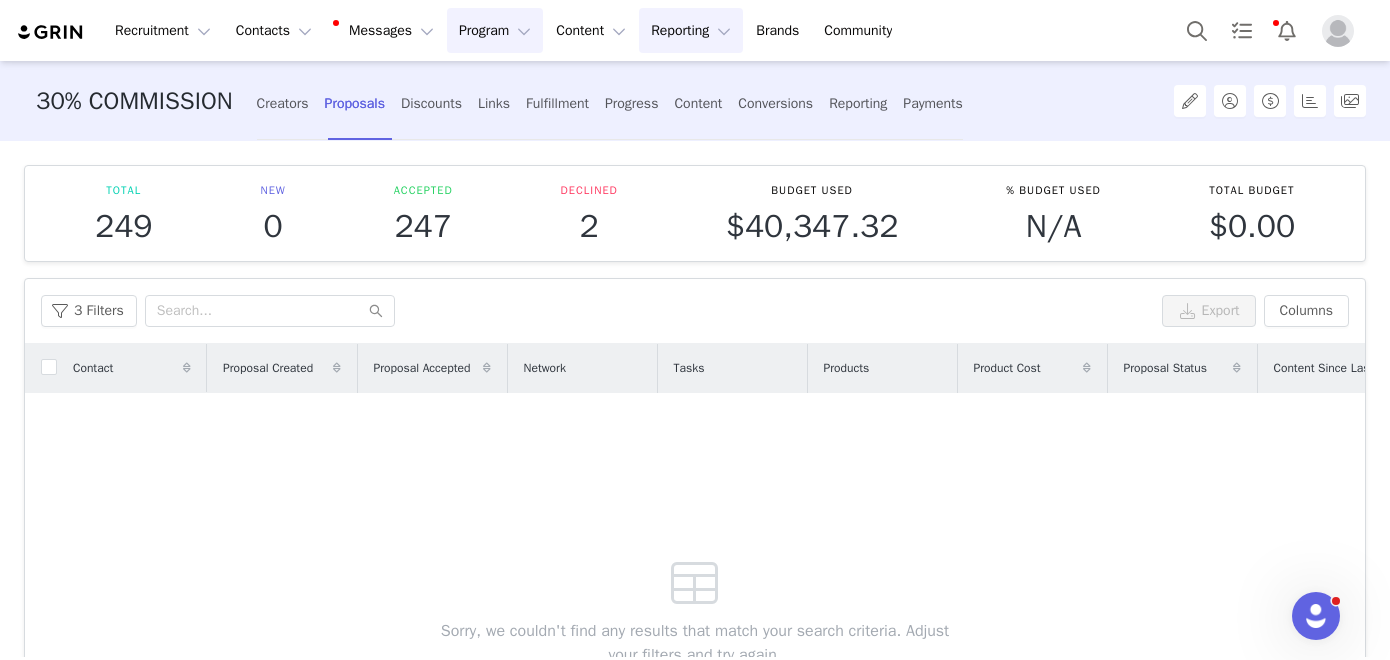 click on "Reporting Reporting" at bounding box center (691, 30) 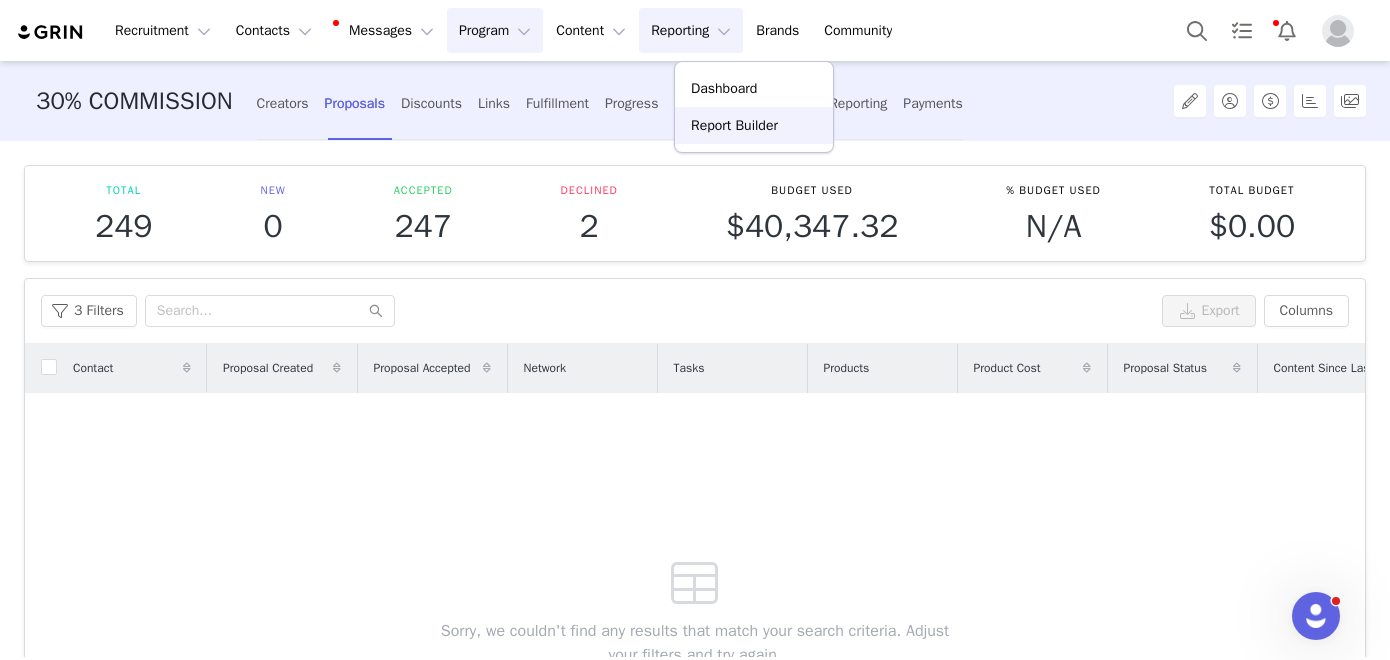 click on "Report Builder" at bounding box center [734, 125] 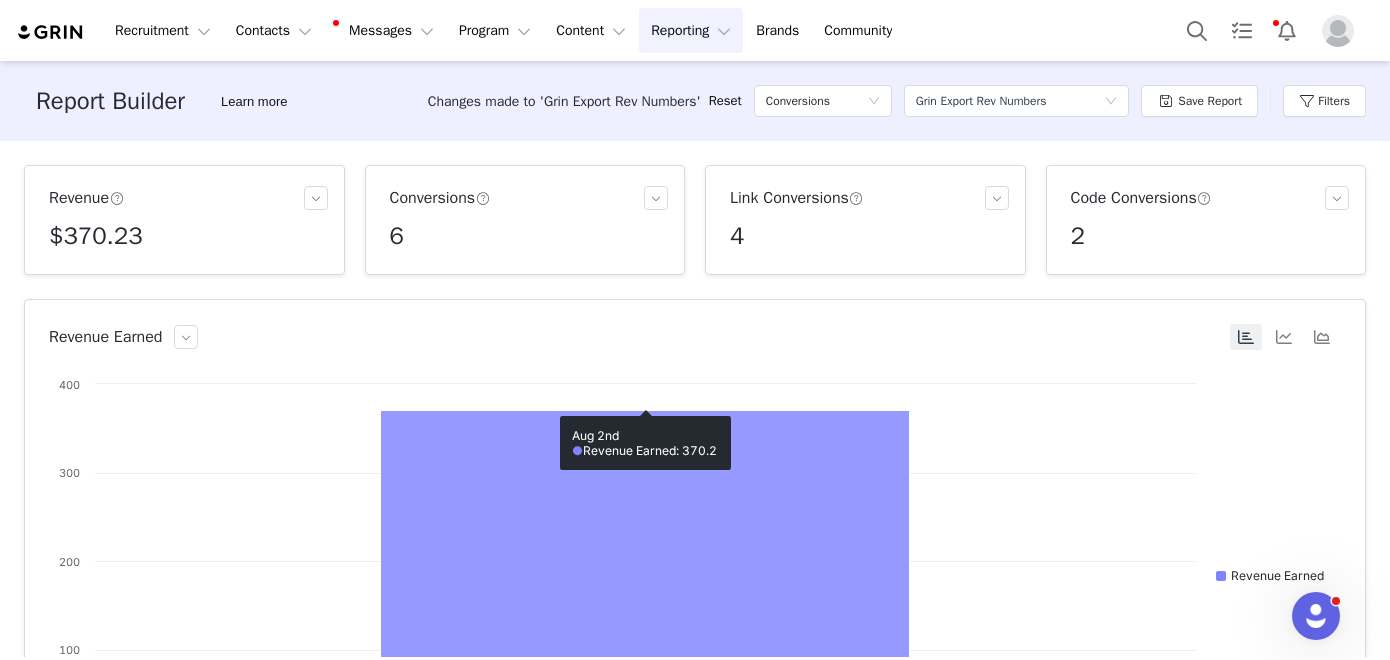scroll, scrollTop: 662, scrollLeft: 0, axis: vertical 